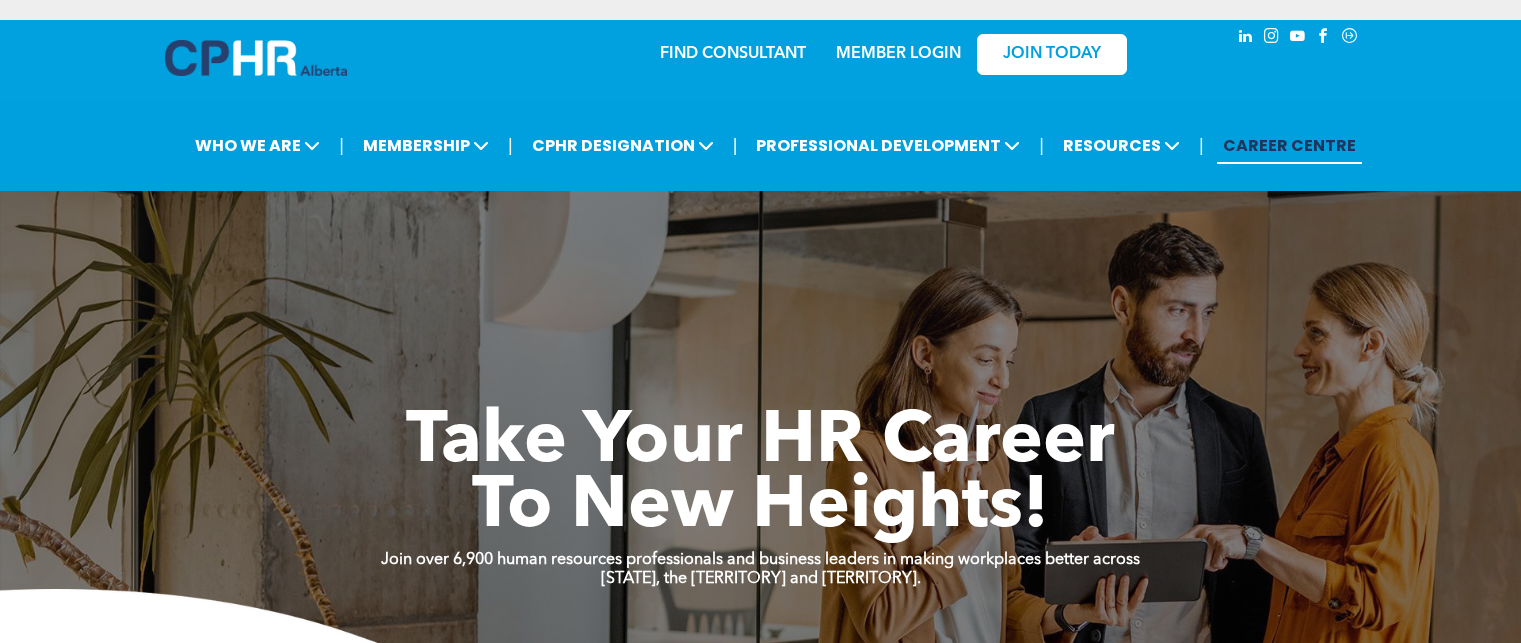 scroll, scrollTop: 0, scrollLeft: 0, axis: both 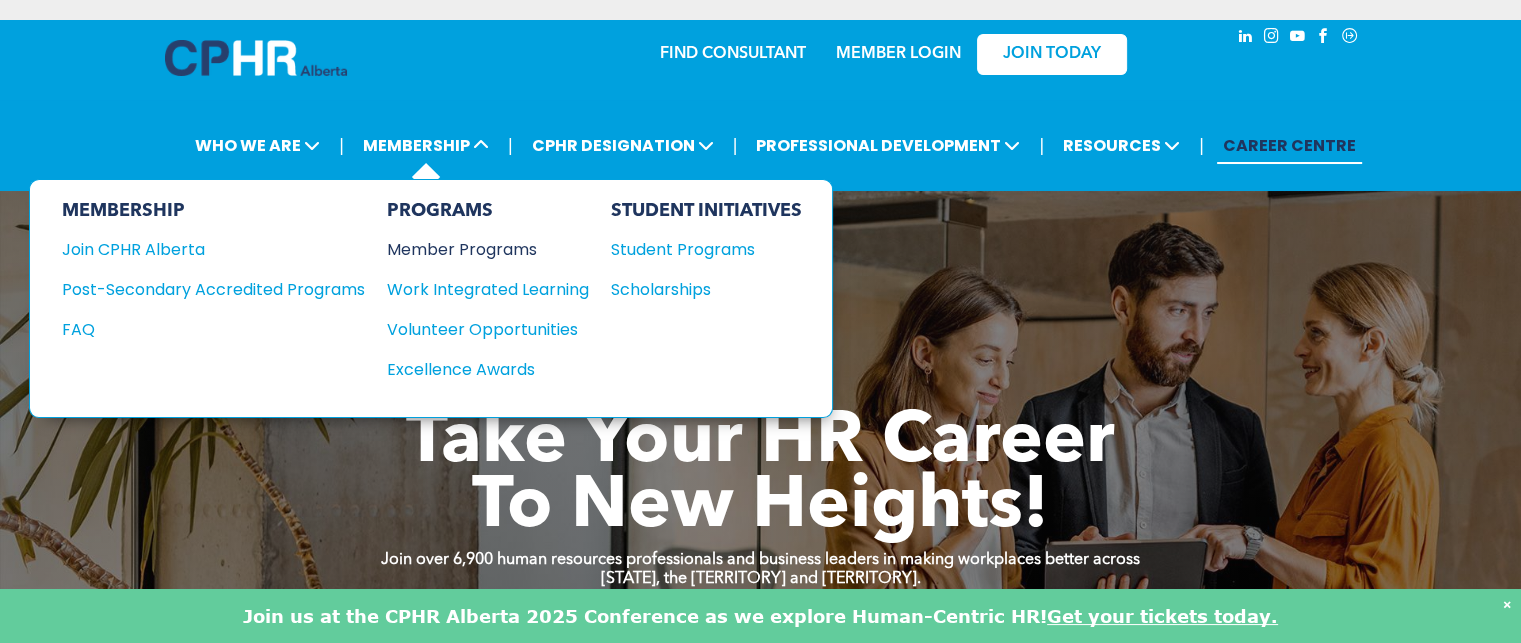 click on "Member Programs" at bounding box center [478, 249] 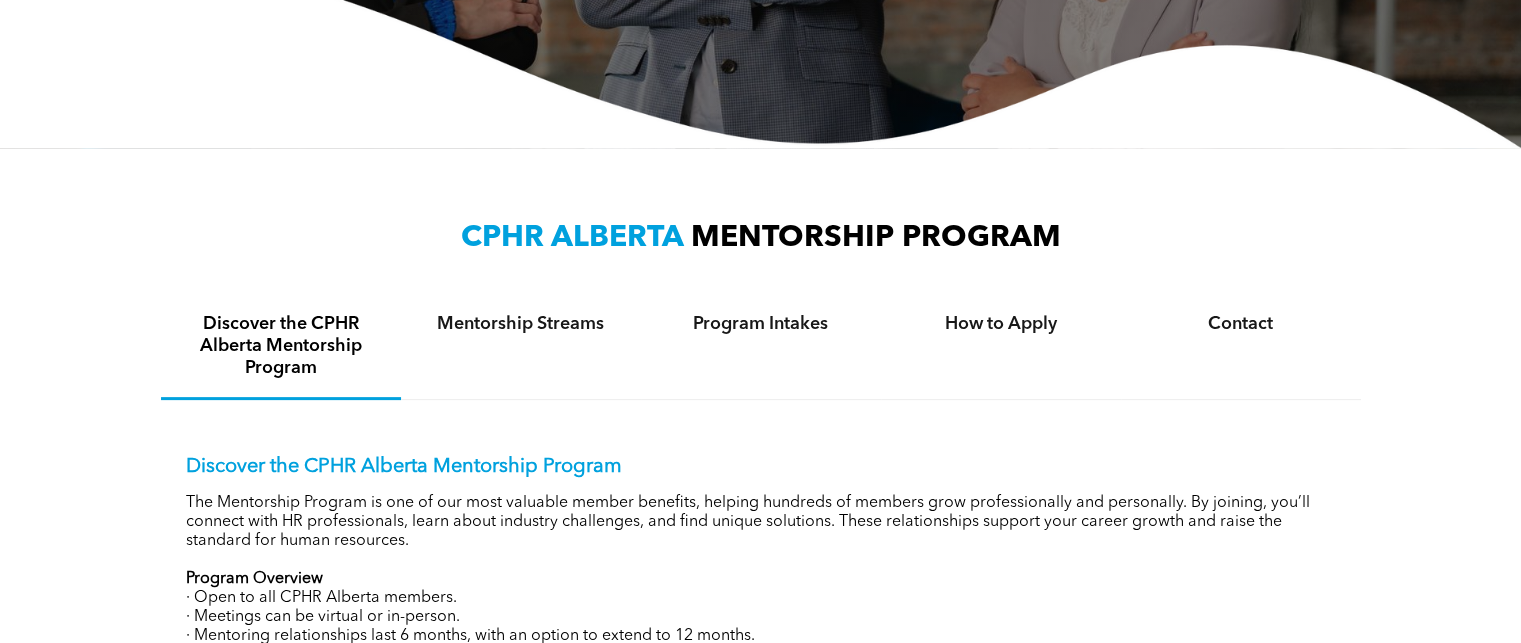 scroll, scrollTop: 469, scrollLeft: 0, axis: vertical 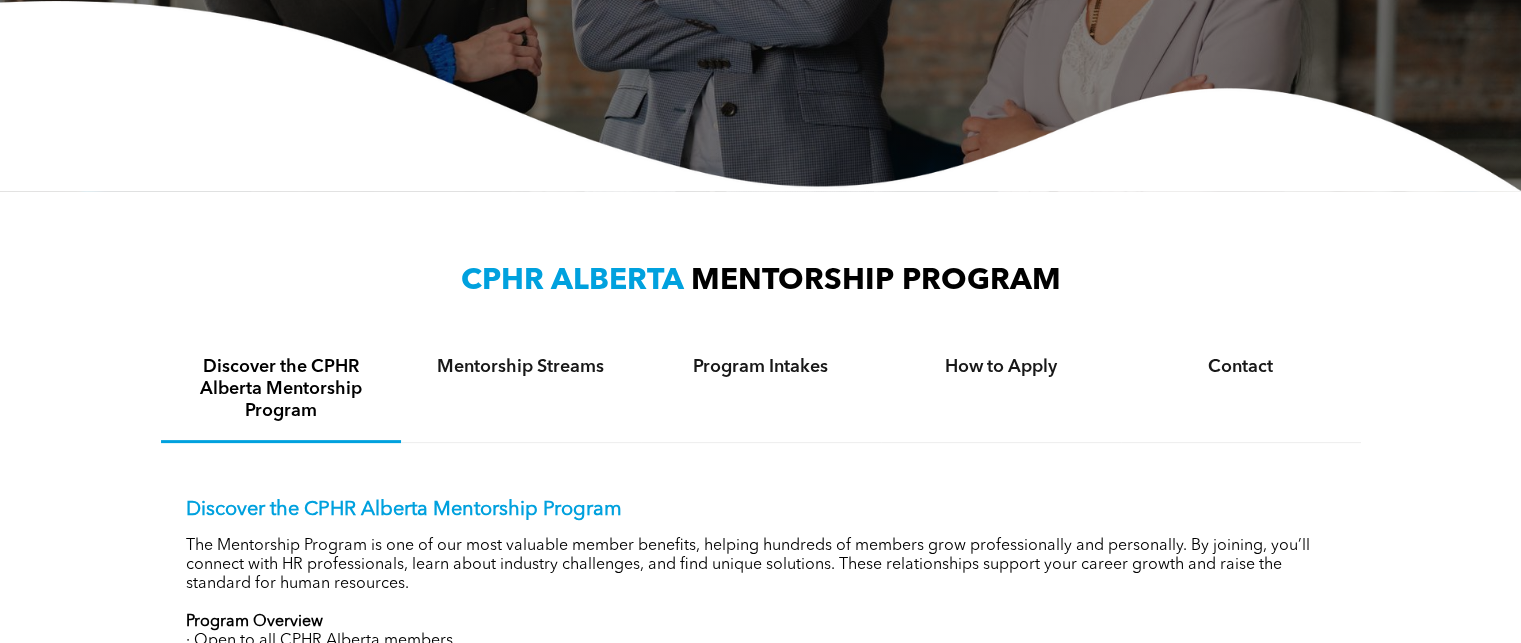 click on "Discover the CPHR Alberta Mentorship Program" at bounding box center [761, 510] 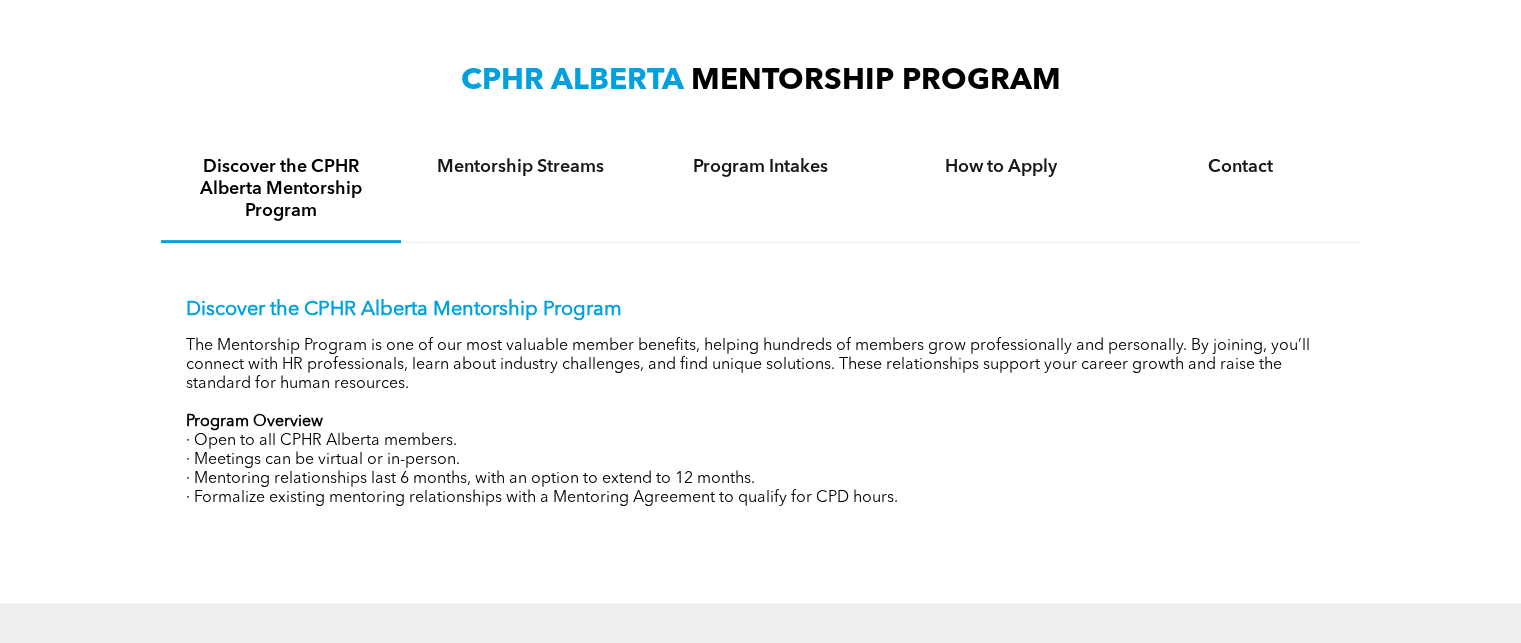 scroll, scrollTop: 569, scrollLeft: 0, axis: vertical 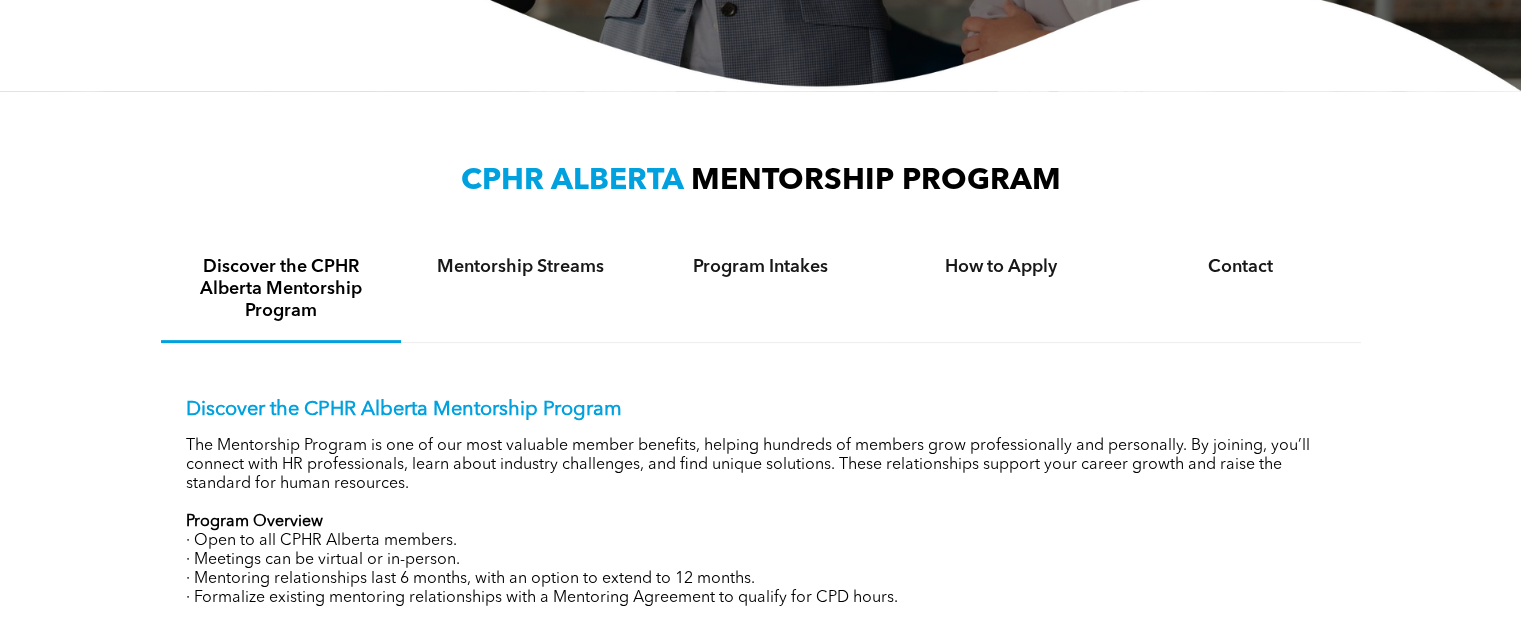 click on "Discover the CPHR Alberta Mentorship Program" at bounding box center (761, 410) 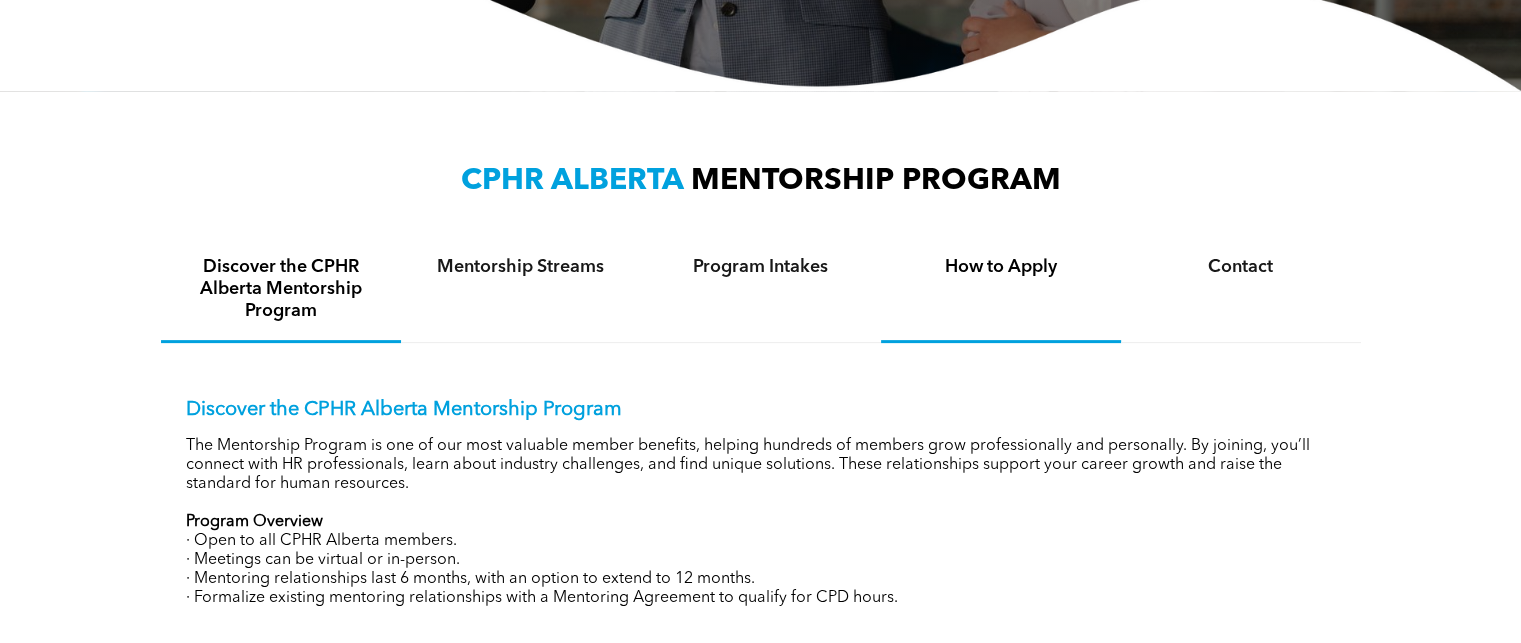 click on "How to Apply" at bounding box center (1001, 267) 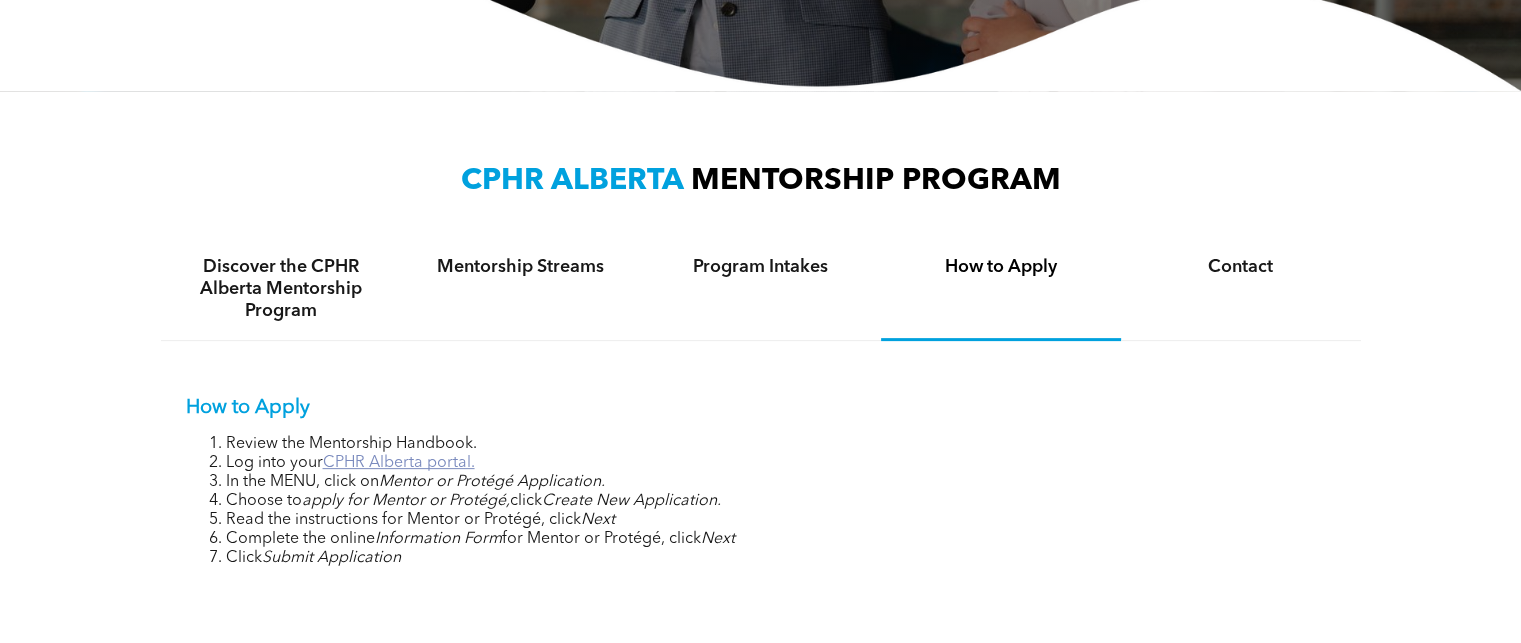 click on "CPHR Alberta portal." at bounding box center [399, 463] 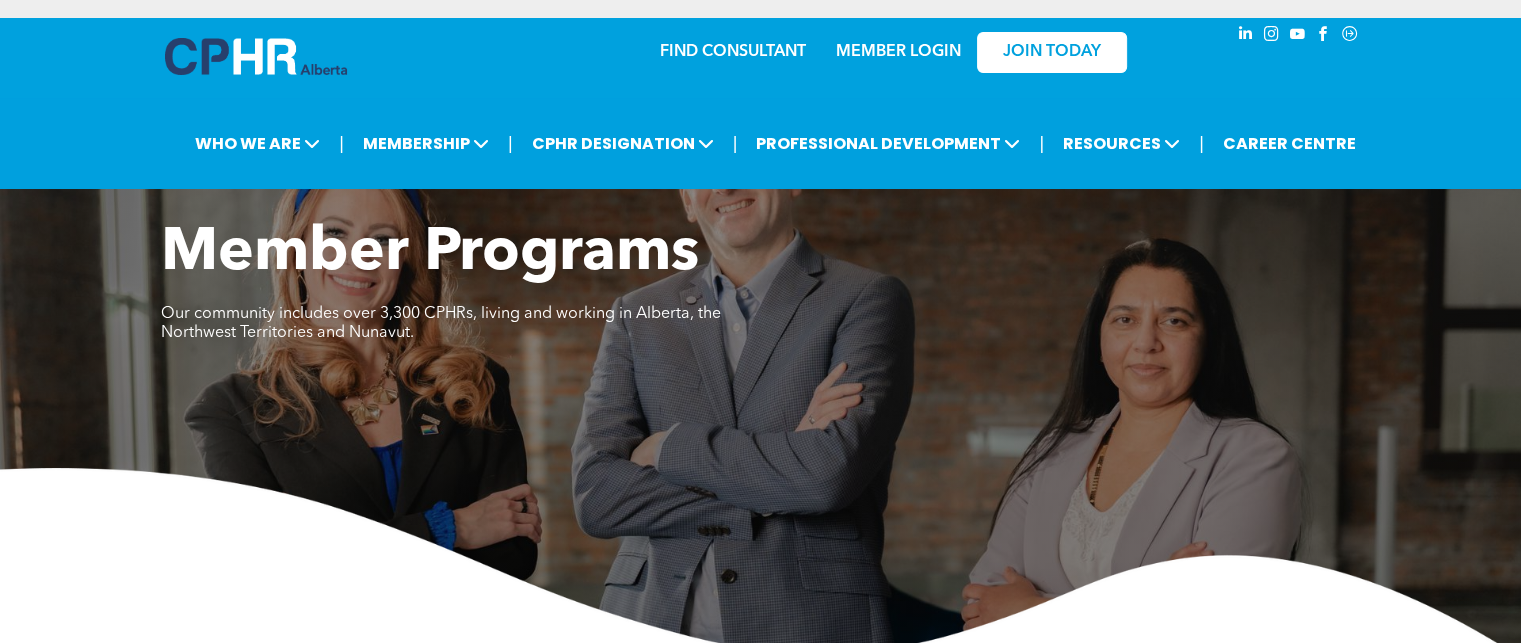 scroll, scrollTop: 0, scrollLeft: 0, axis: both 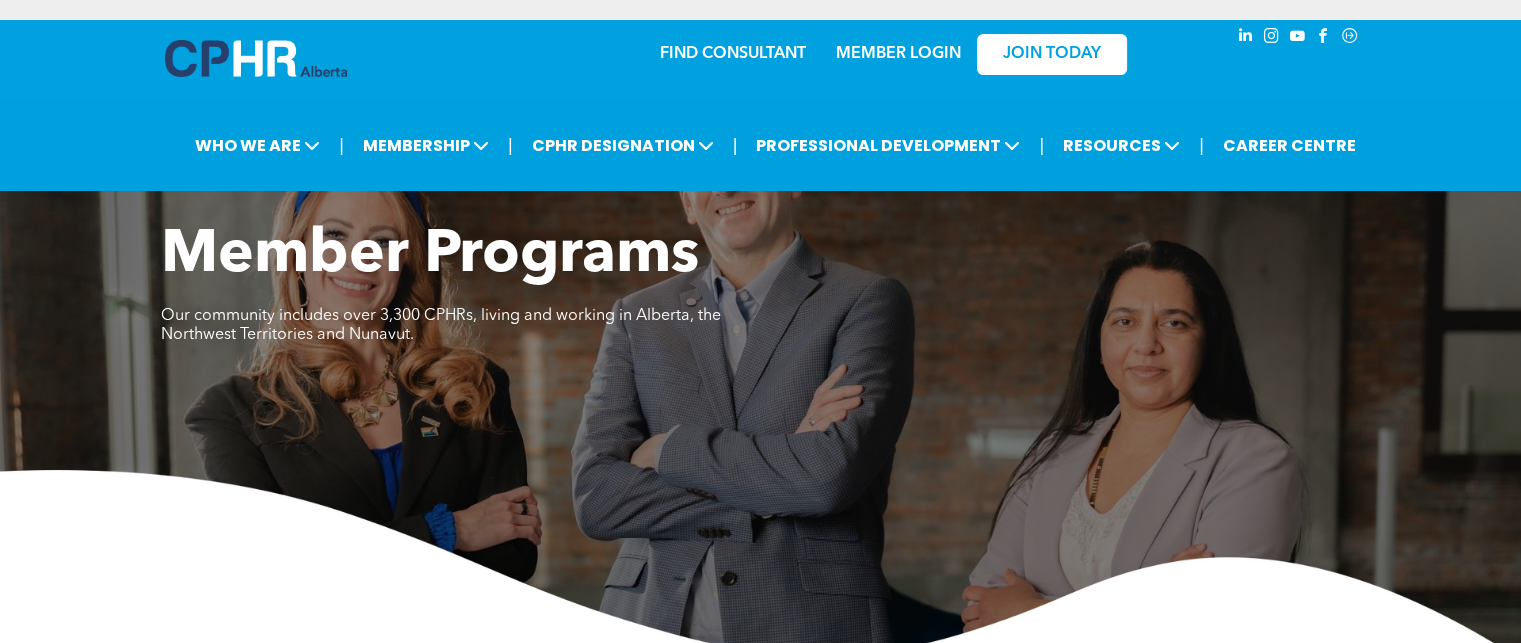 click on "MEMBER LOGIN" at bounding box center [898, 54] 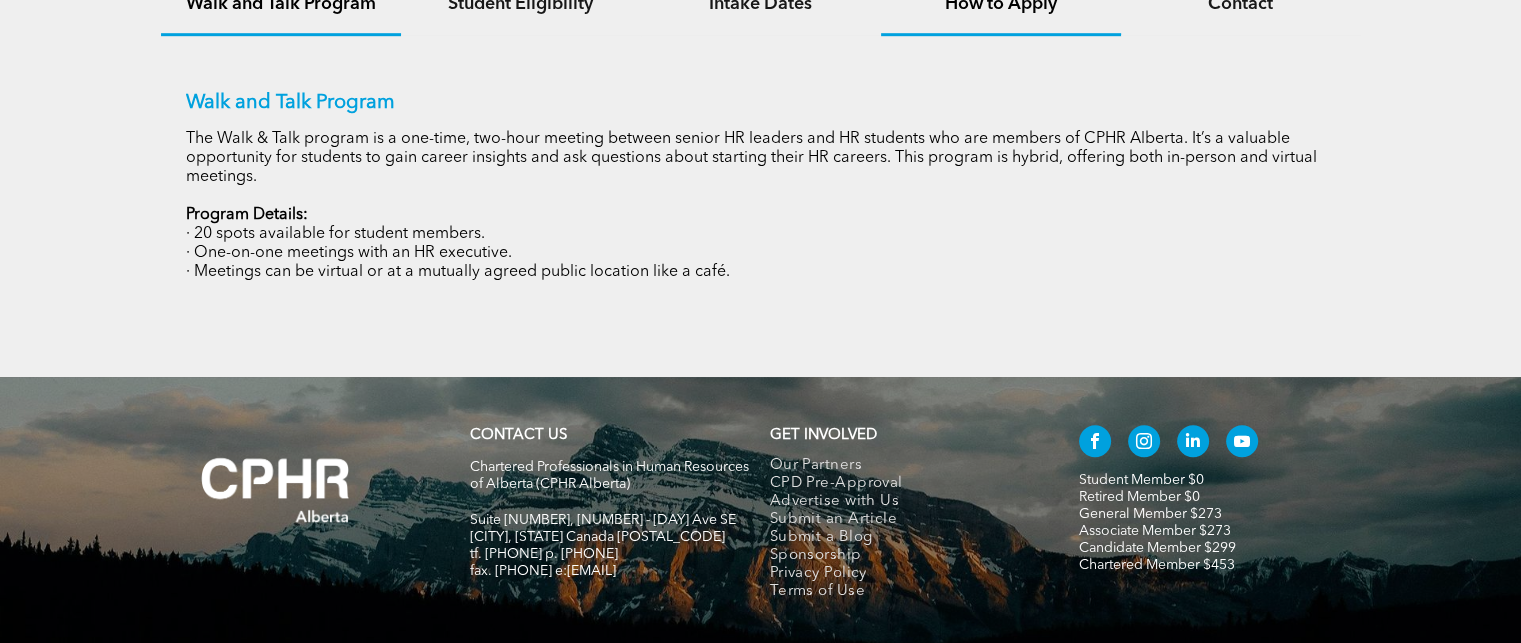 scroll, scrollTop: 1300, scrollLeft: 0, axis: vertical 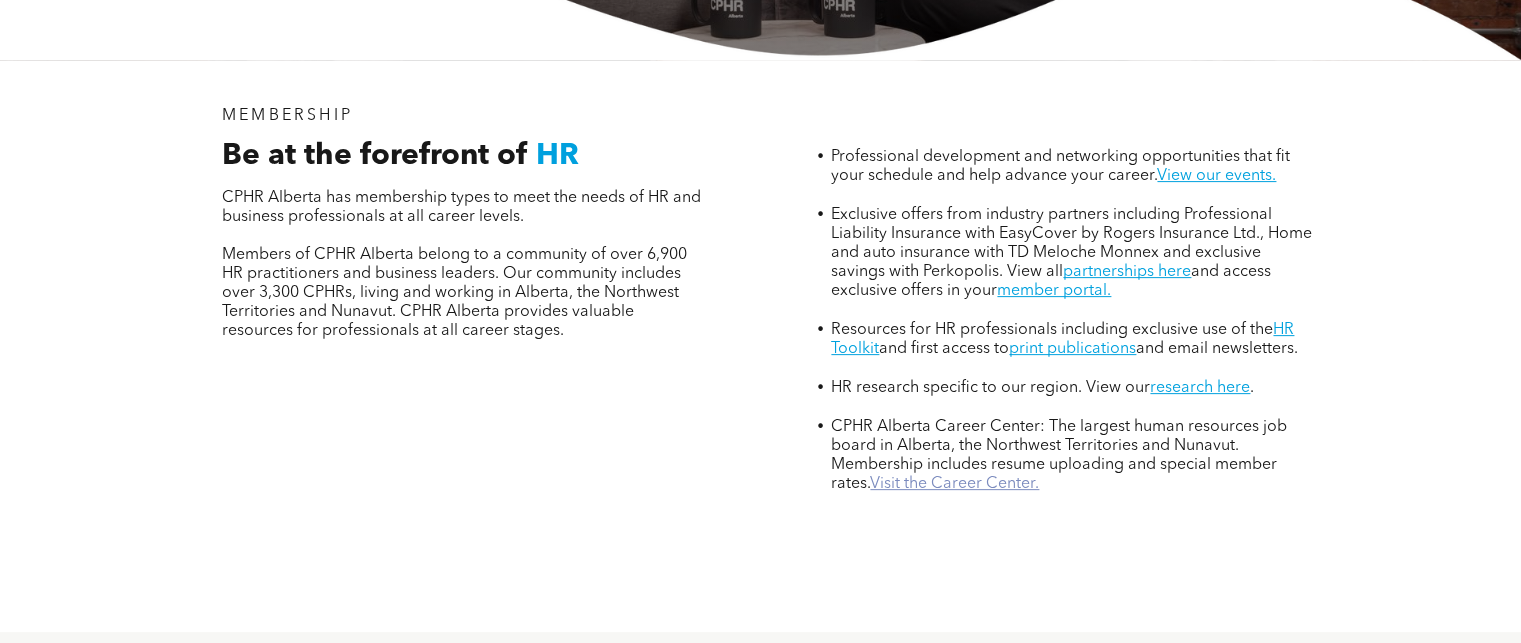 click on "Visit the Career Center." at bounding box center (954, 484) 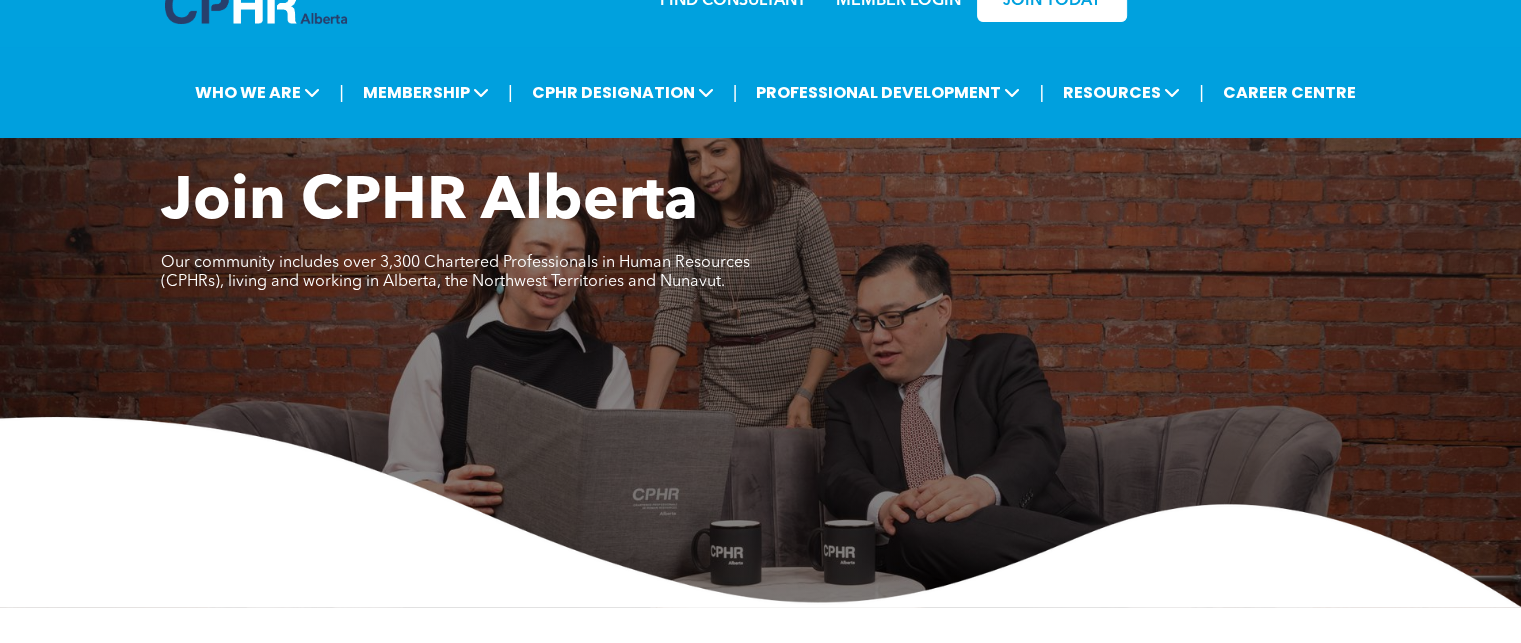 scroll, scrollTop: 0, scrollLeft: 0, axis: both 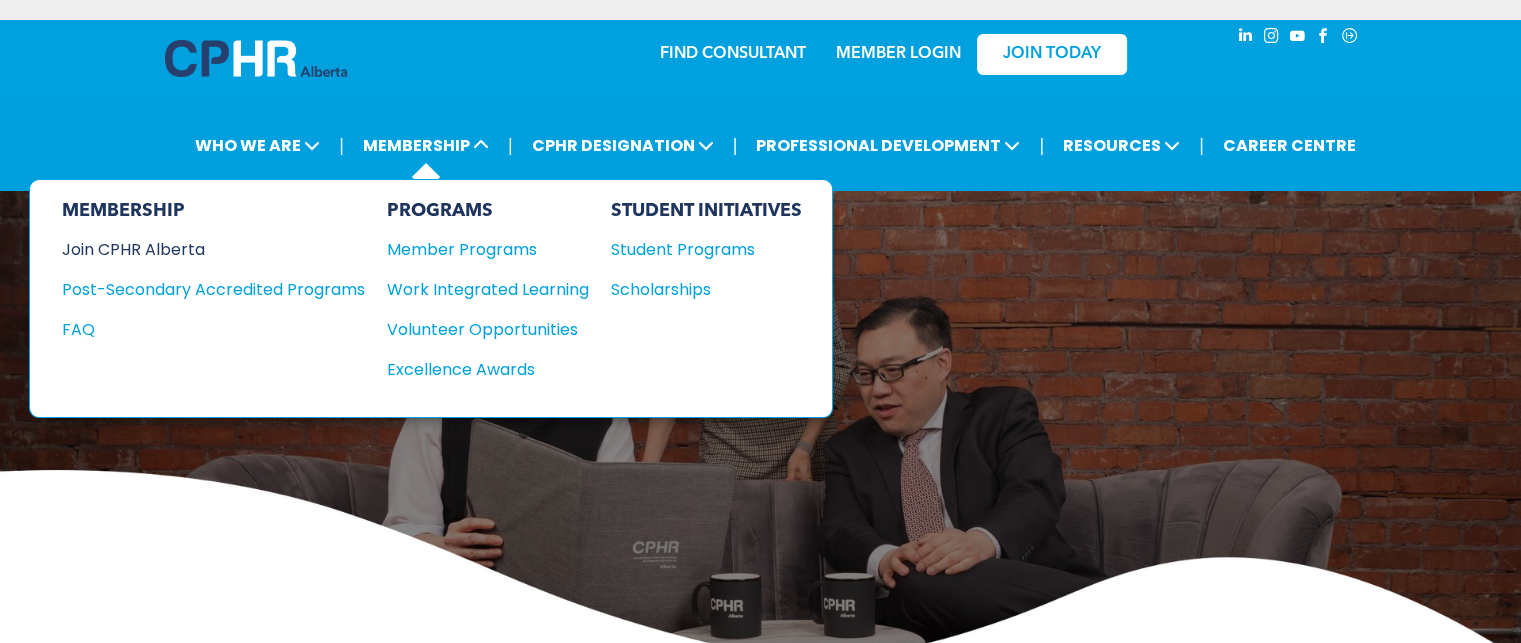 click on "Join CPHR Alberta" at bounding box center (198, 249) 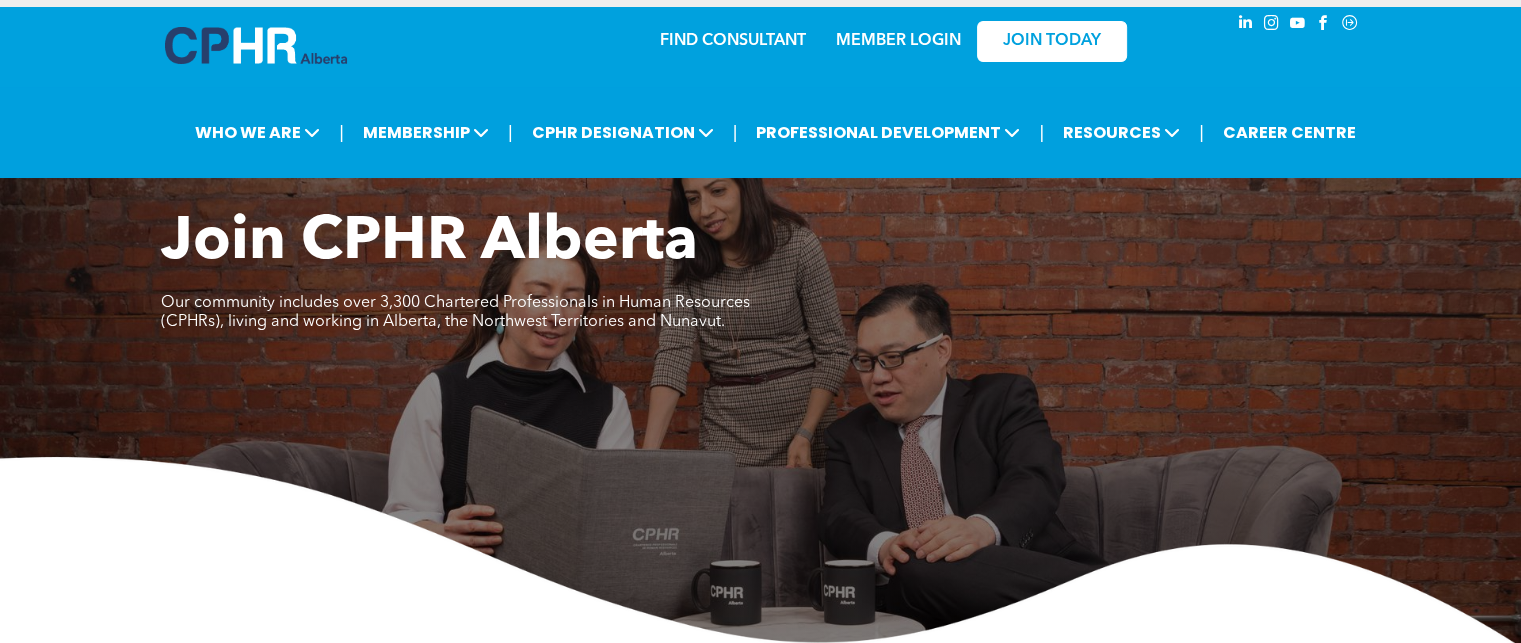 scroll, scrollTop: 0, scrollLeft: 0, axis: both 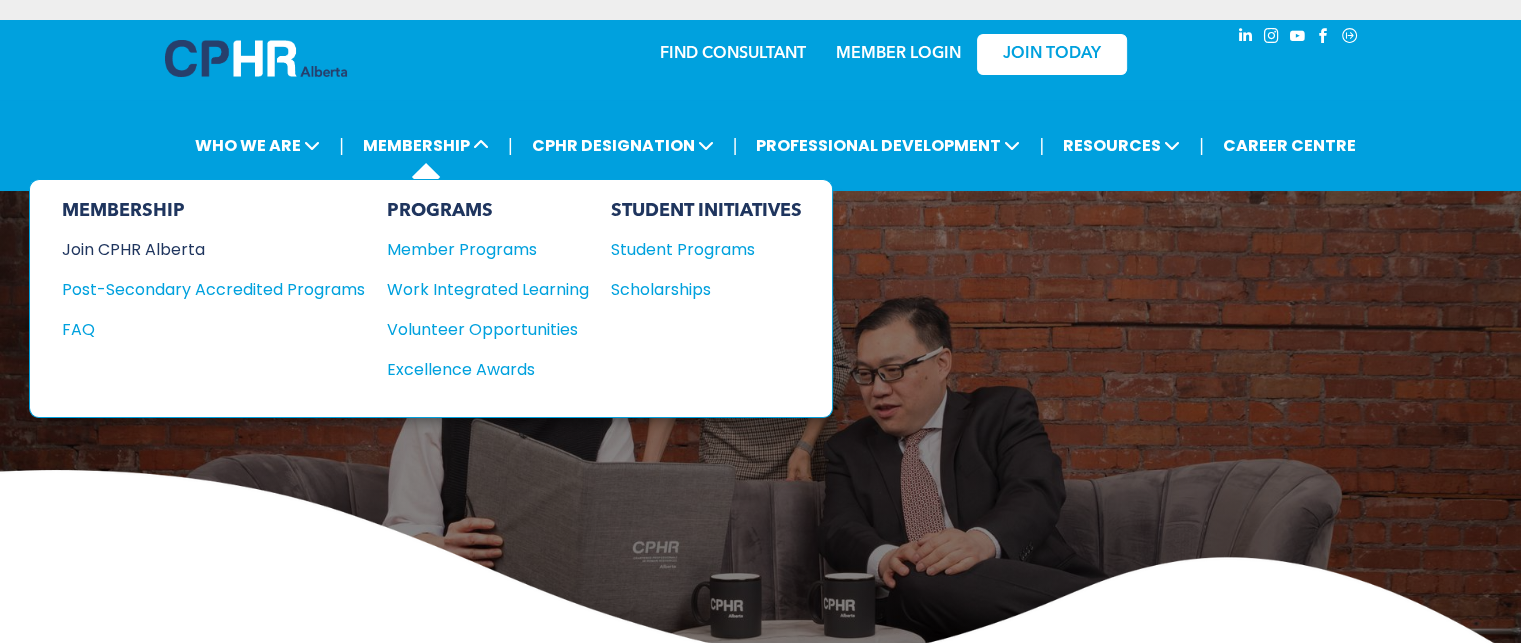 click on "Join CPHR Alberta" at bounding box center (198, 249) 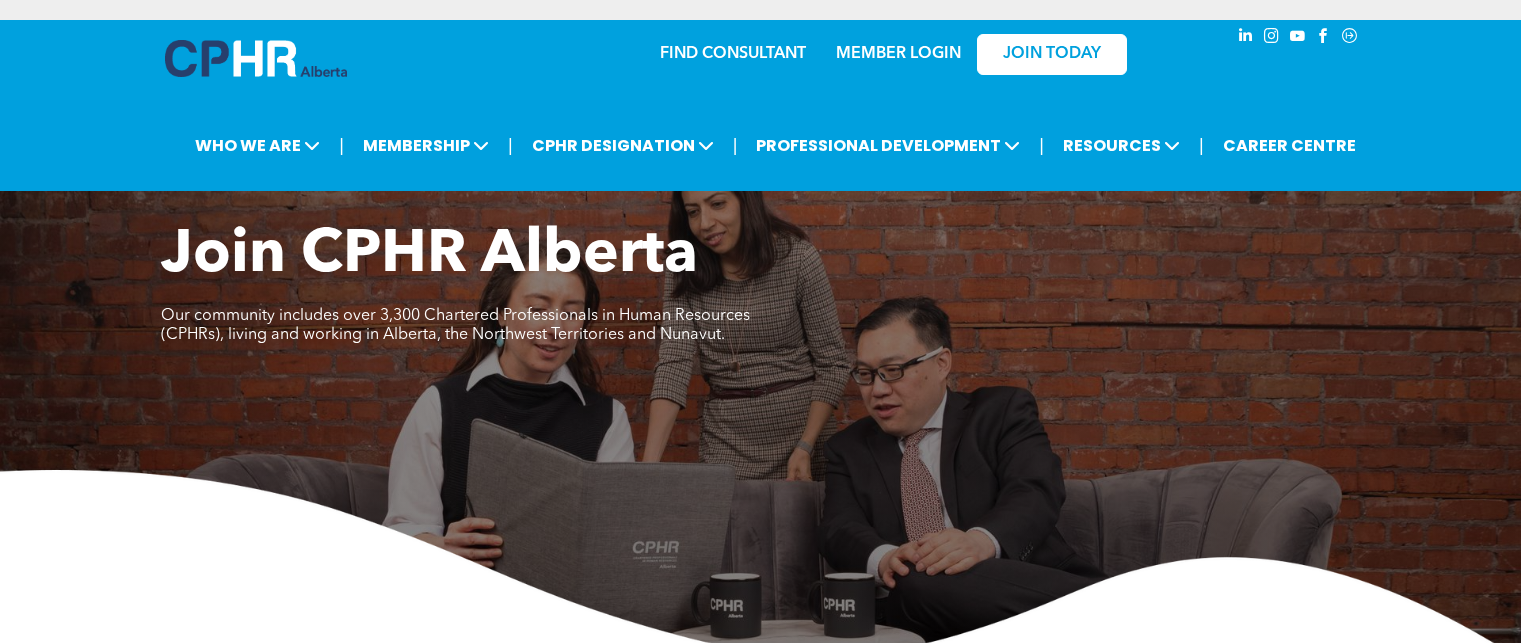 scroll, scrollTop: 0, scrollLeft: 0, axis: both 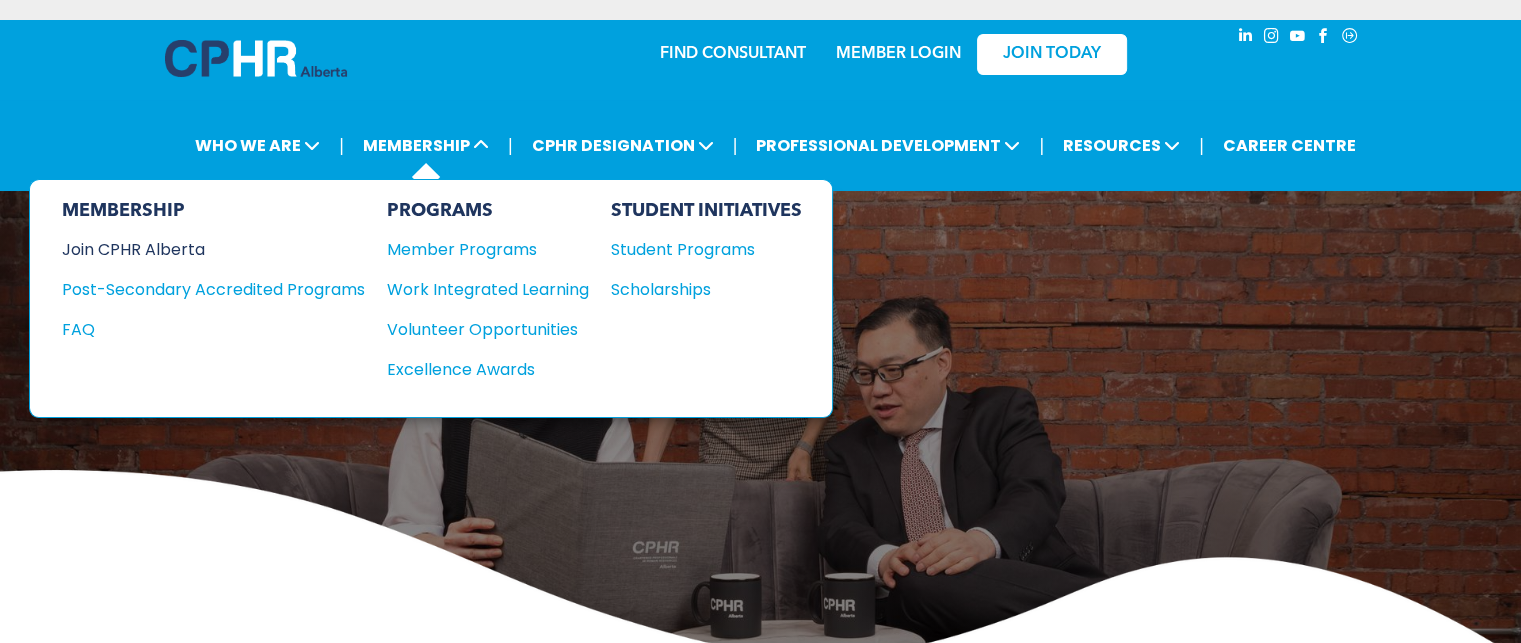 click on "Join CPHR Alberta" at bounding box center [198, 249] 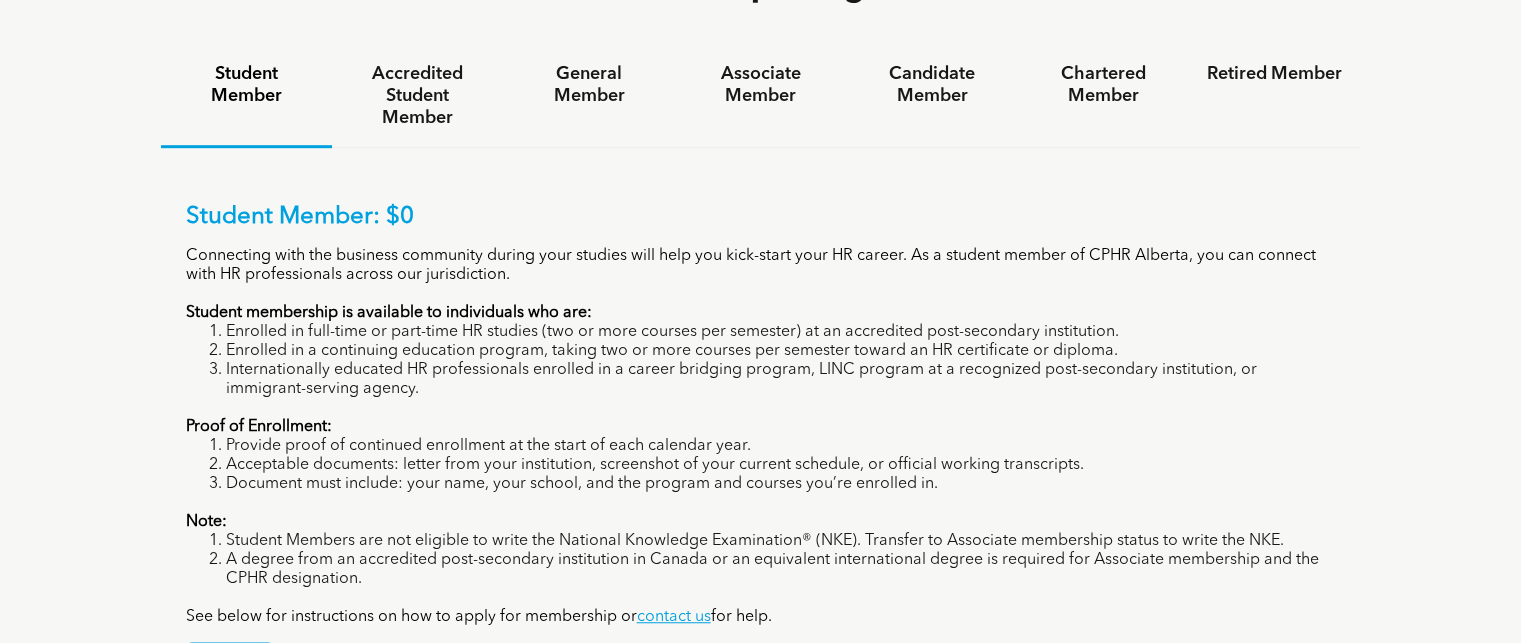 scroll, scrollTop: 1300, scrollLeft: 0, axis: vertical 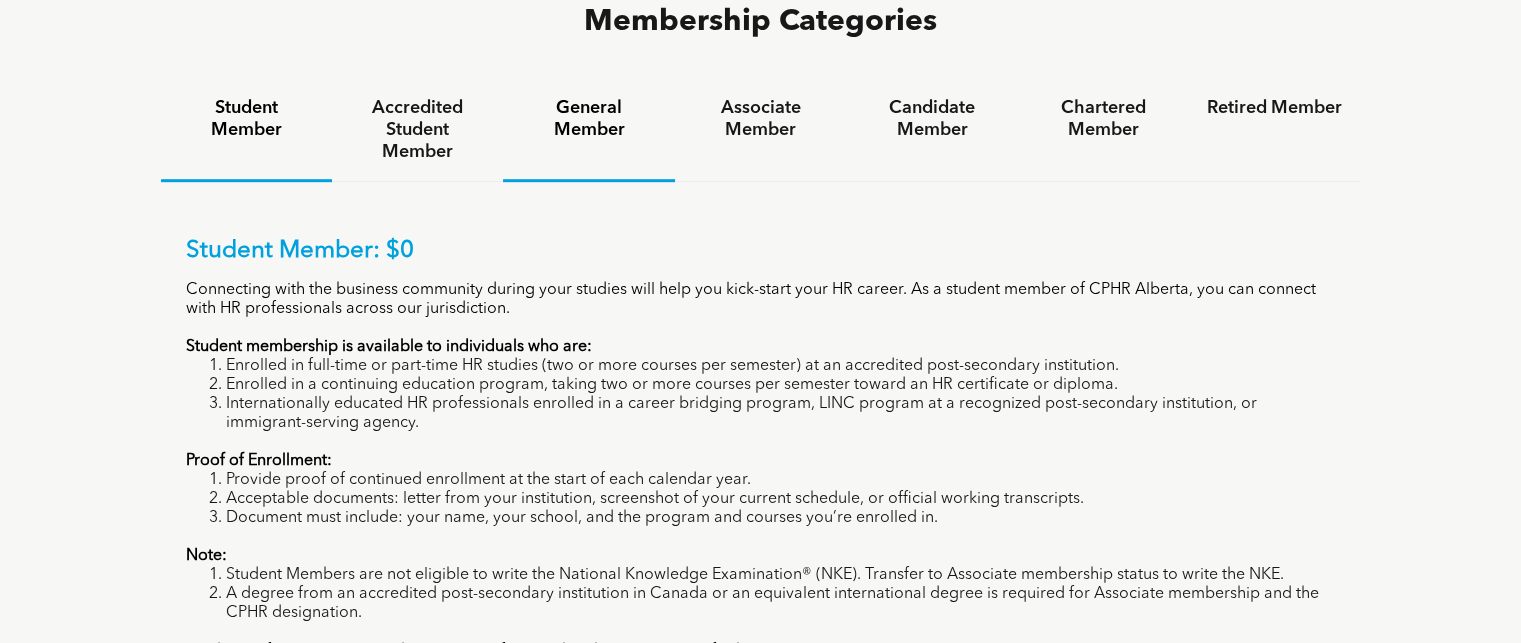 click on "General Member" at bounding box center [588, 119] 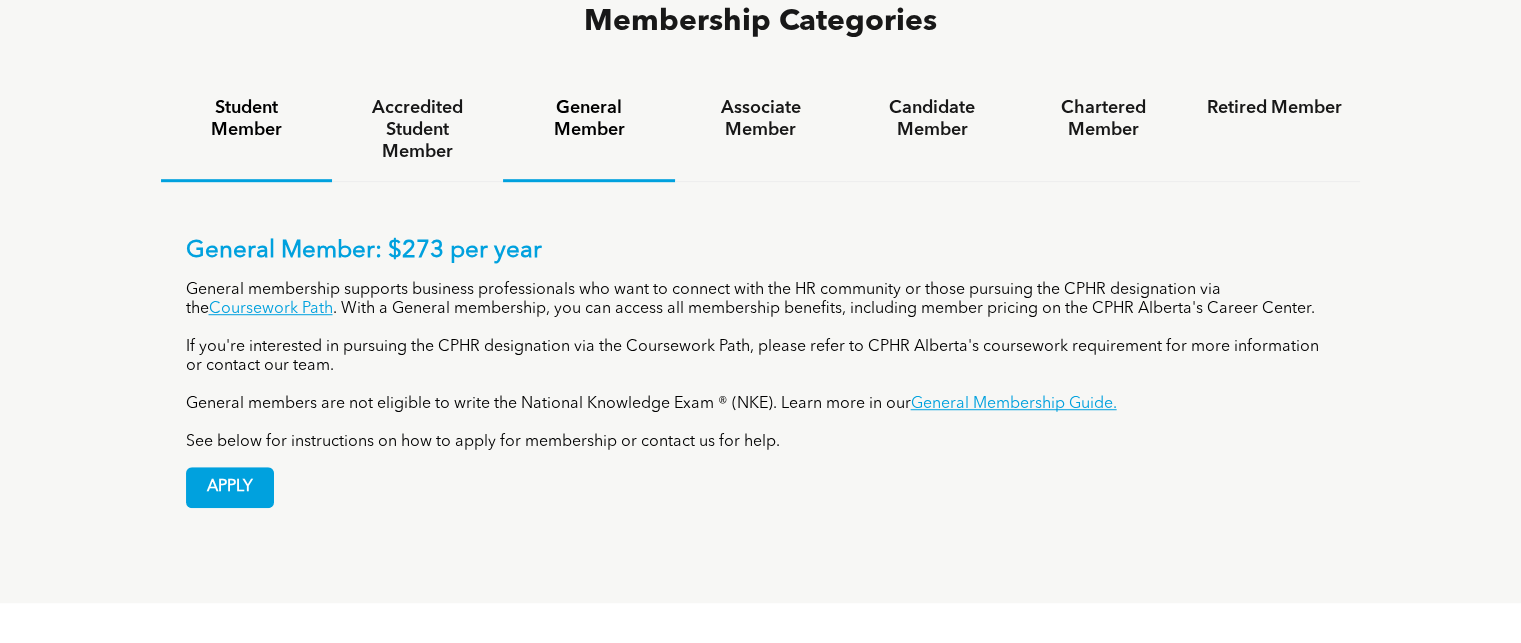 click on "Student Member" at bounding box center [246, 119] 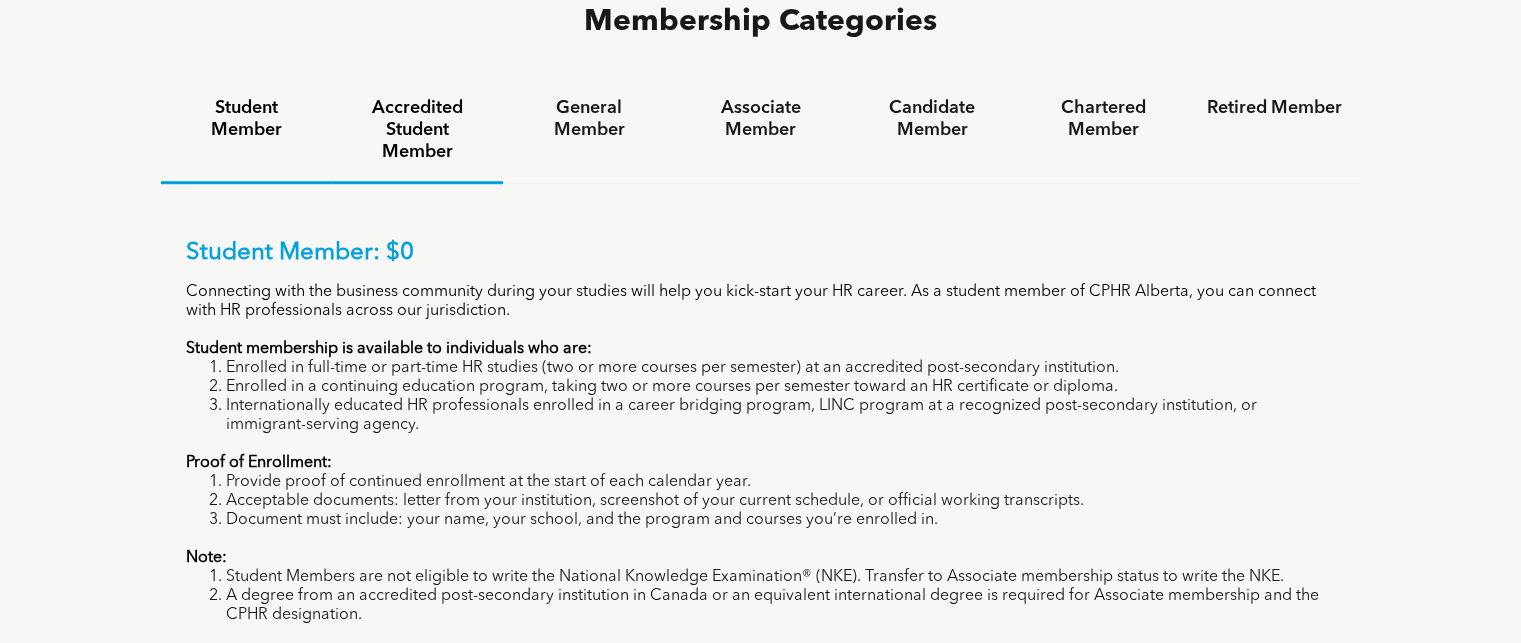 click on "Accredited Student Member" at bounding box center (417, 130) 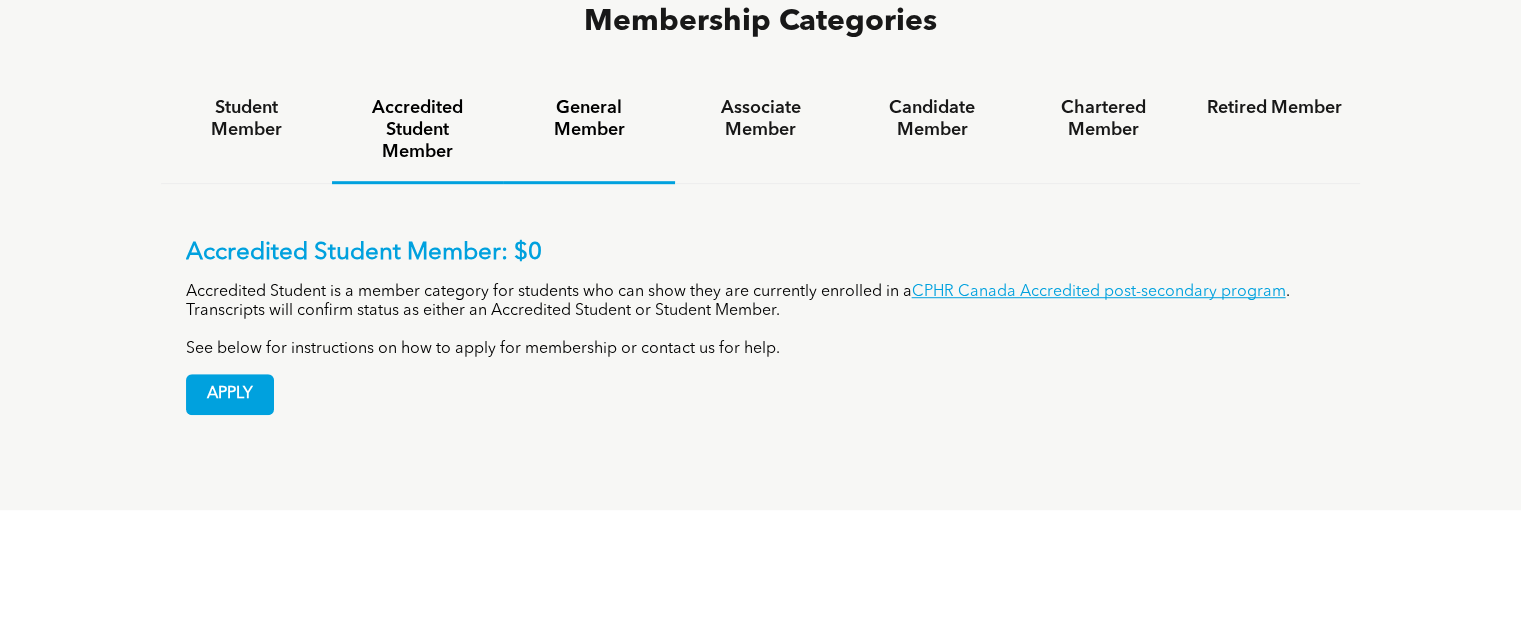 click on "General Member" at bounding box center (588, 119) 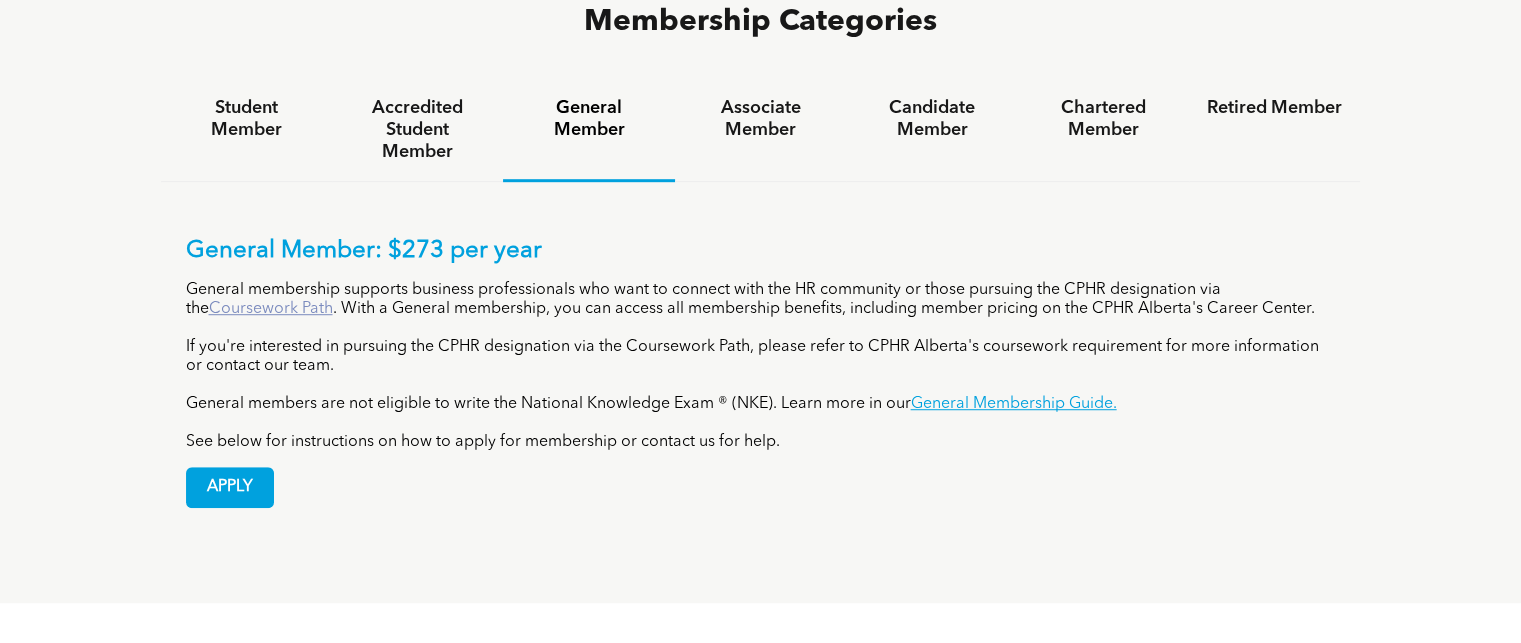 click on "Coursework Path" at bounding box center [271, 309] 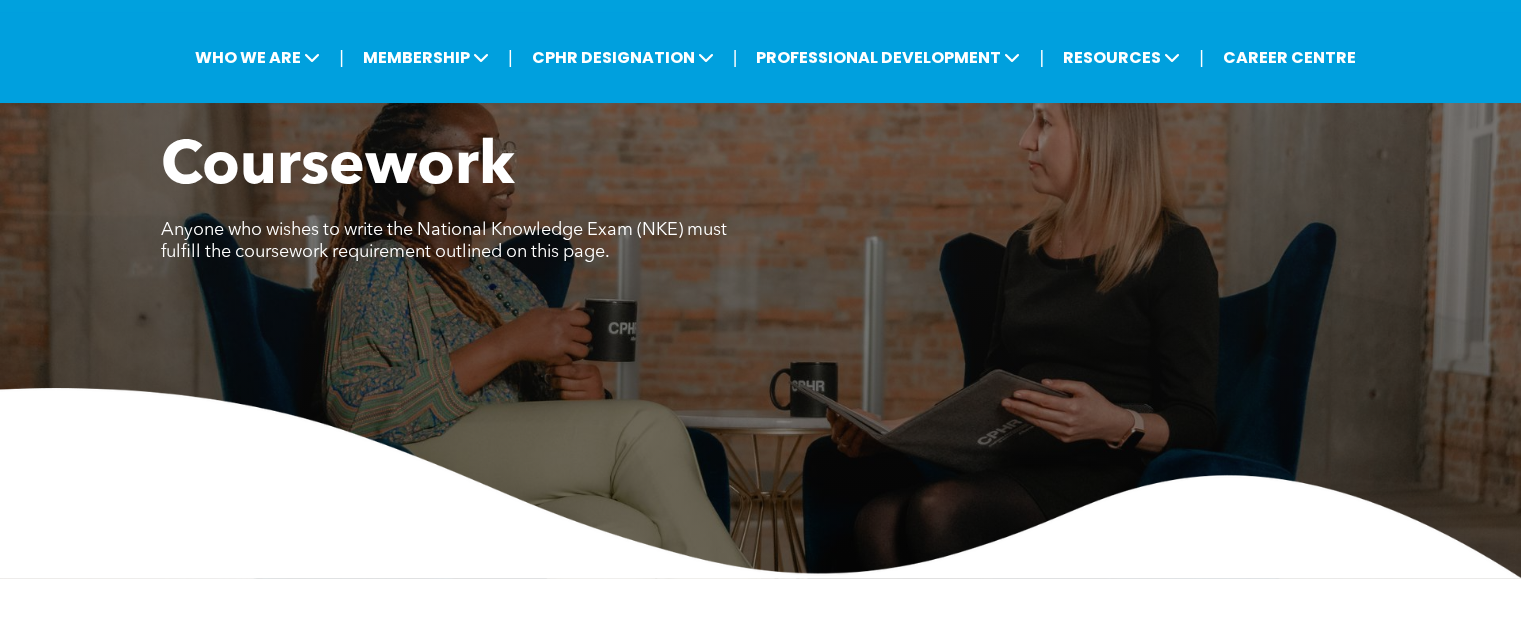 scroll, scrollTop: 0, scrollLeft: 0, axis: both 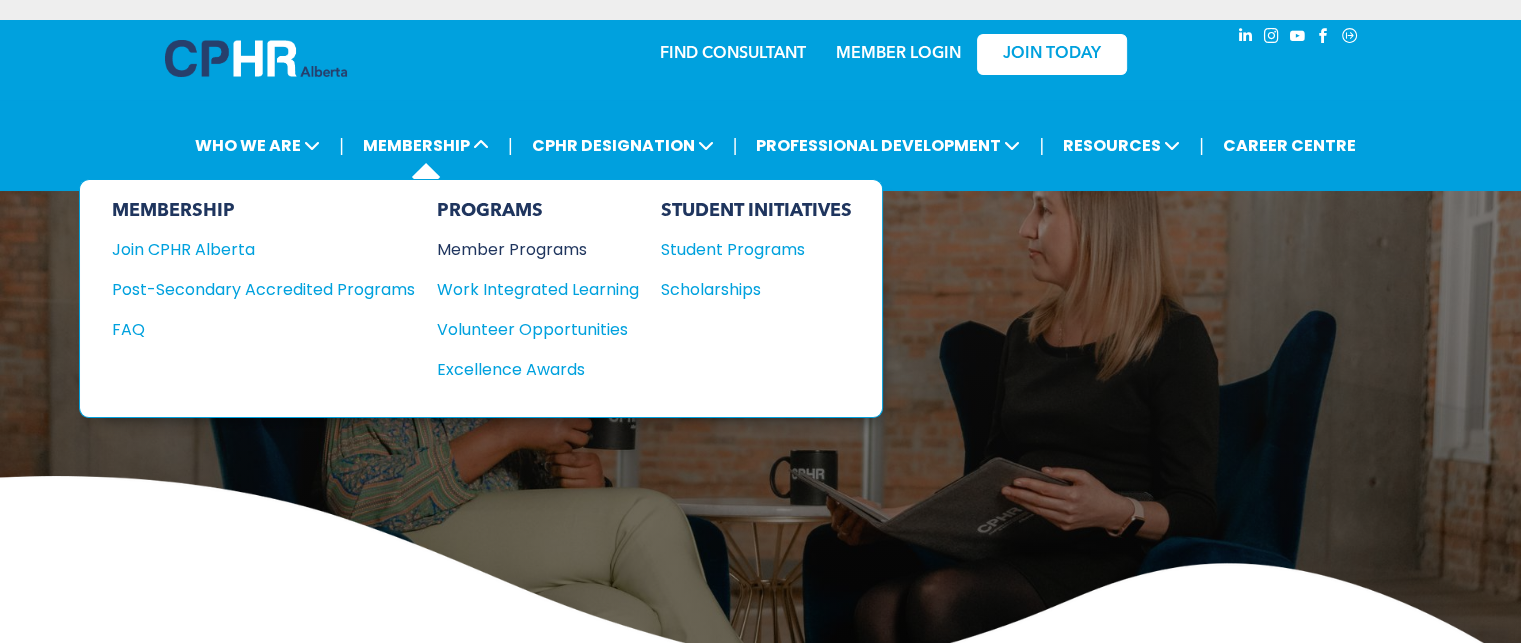 click on "Member Programs" at bounding box center (528, 249) 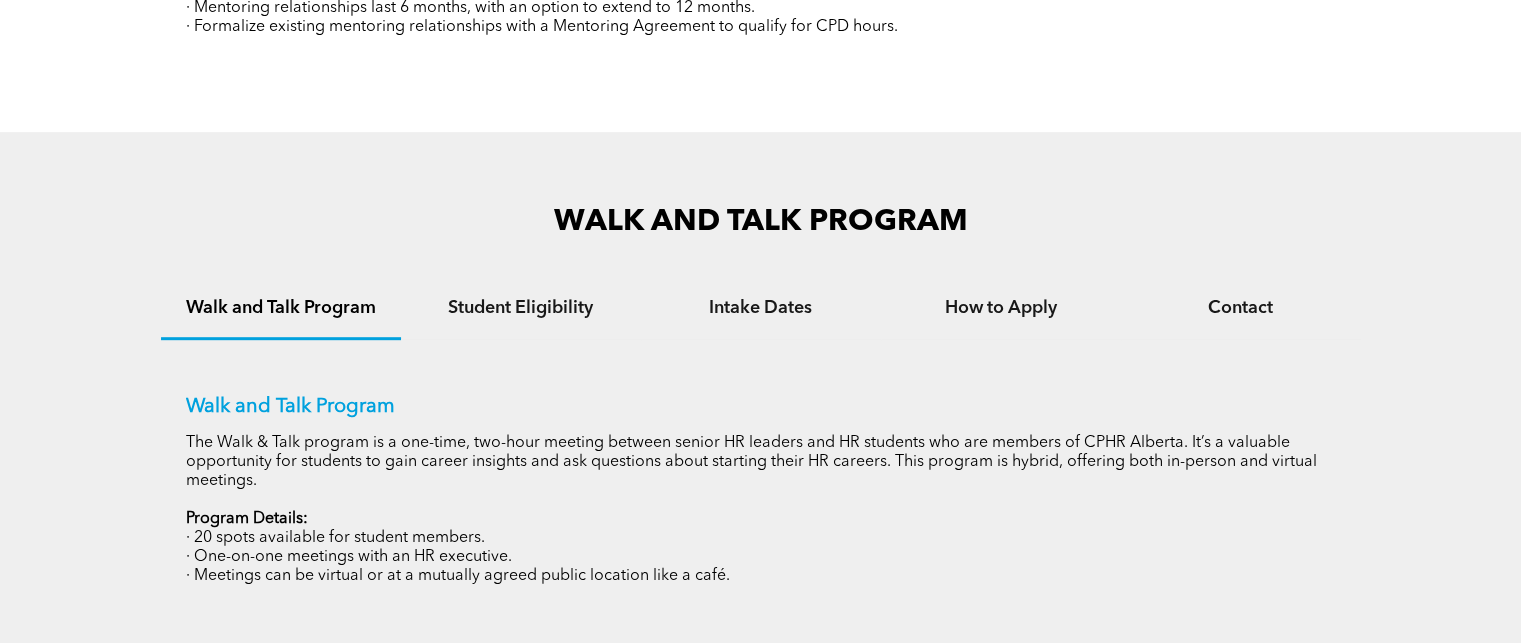 scroll, scrollTop: 1100, scrollLeft: 0, axis: vertical 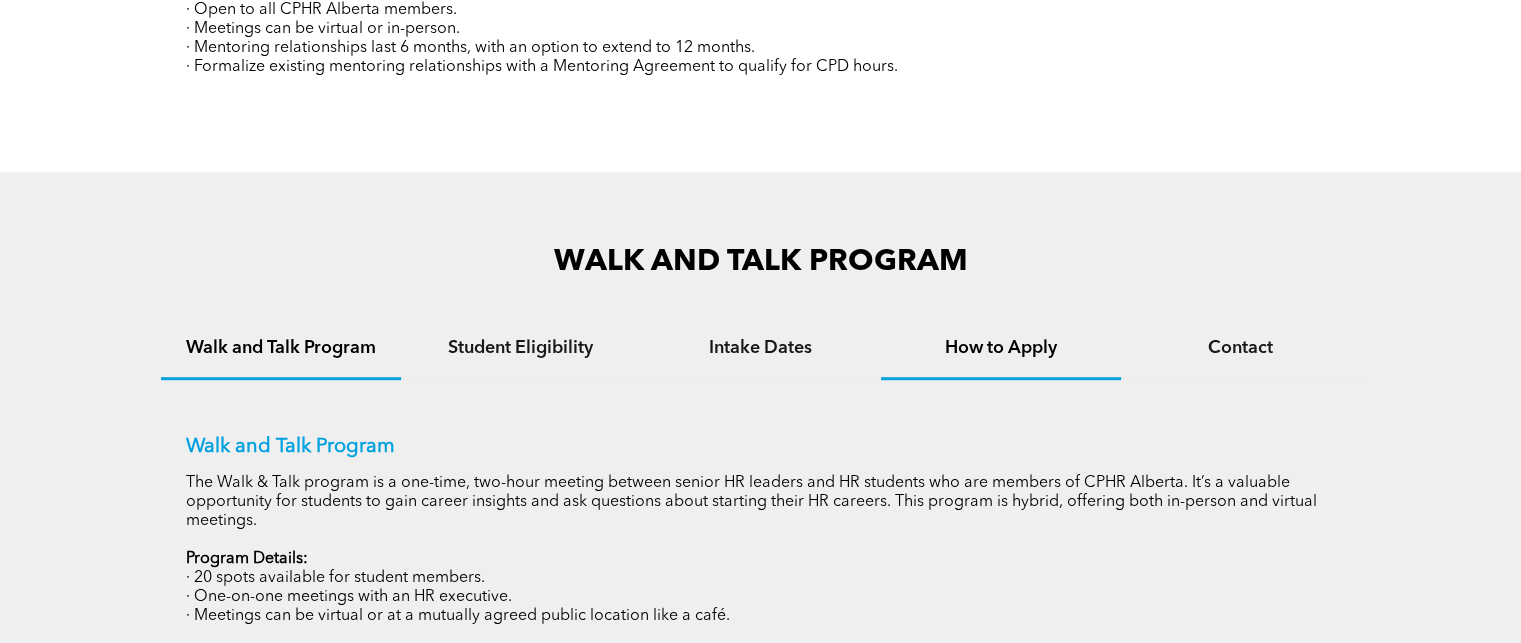 click on "How to Apply" at bounding box center [1001, 348] 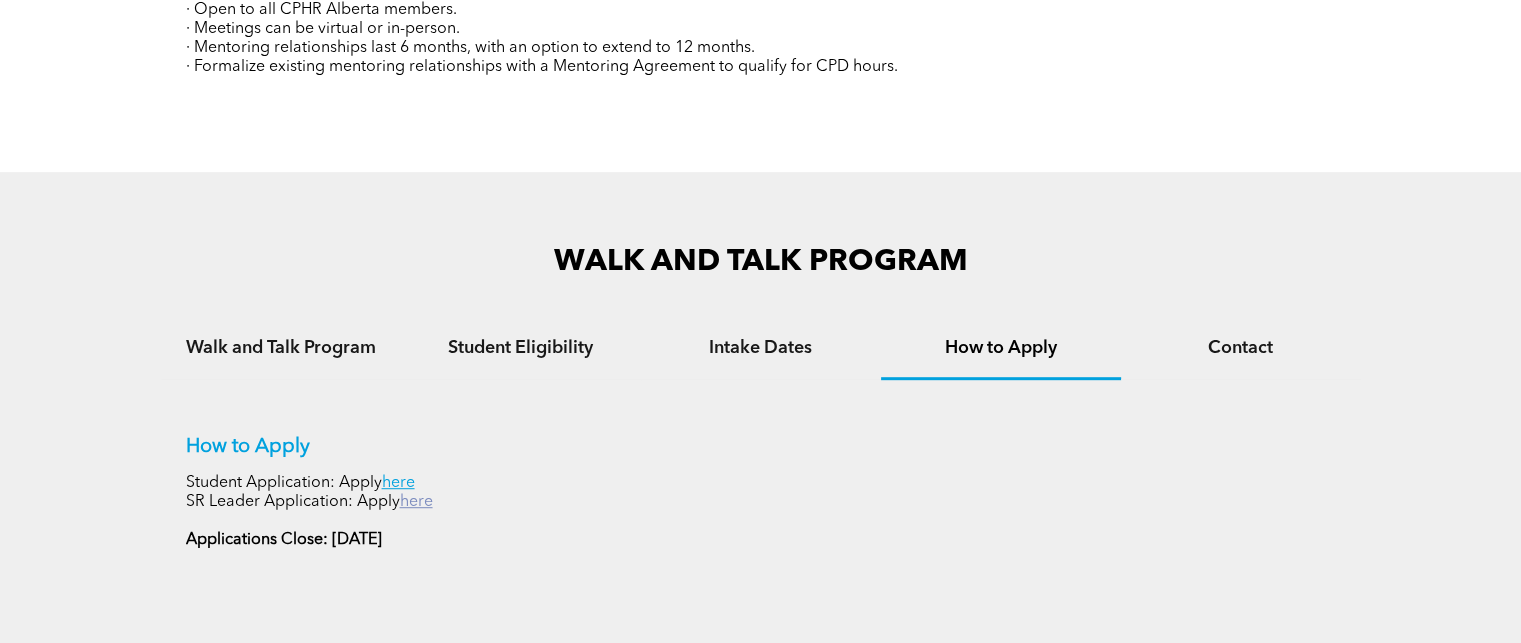 click on "here" at bounding box center (416, 502) 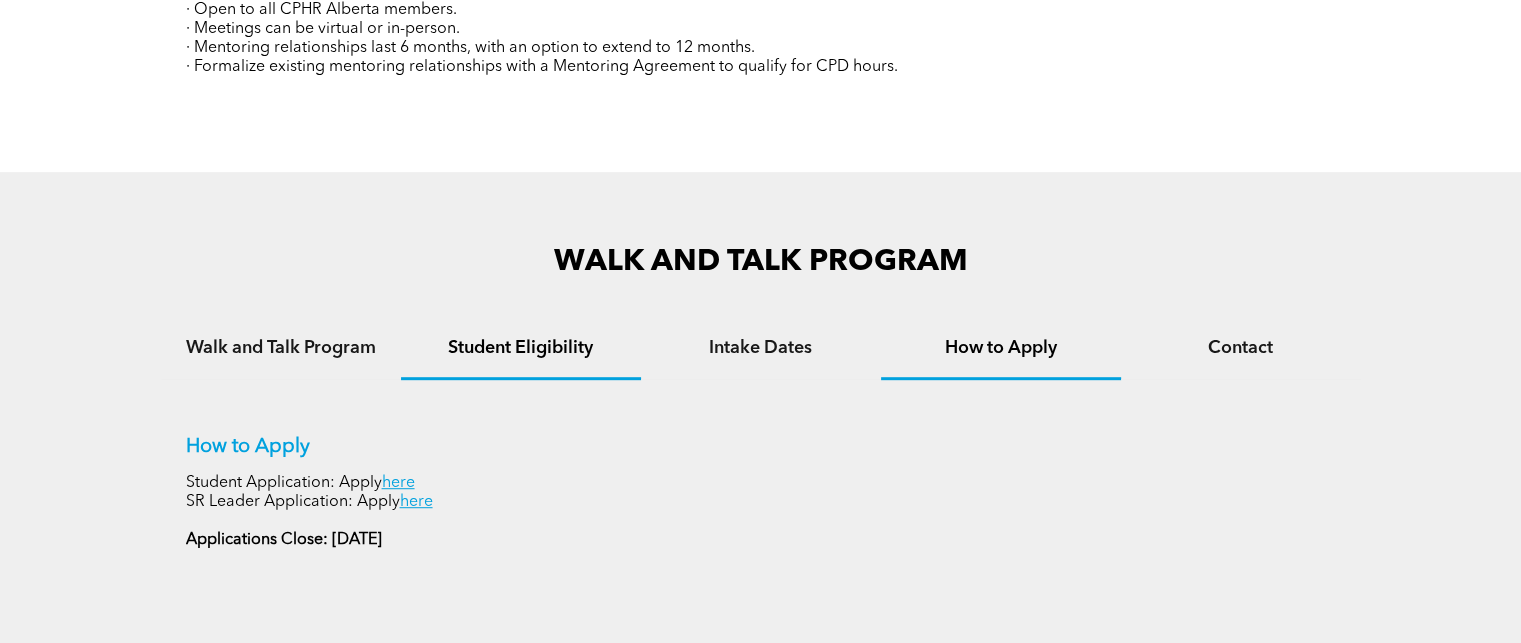 click on "Student Eligibility" at bounding box center (521, 348) 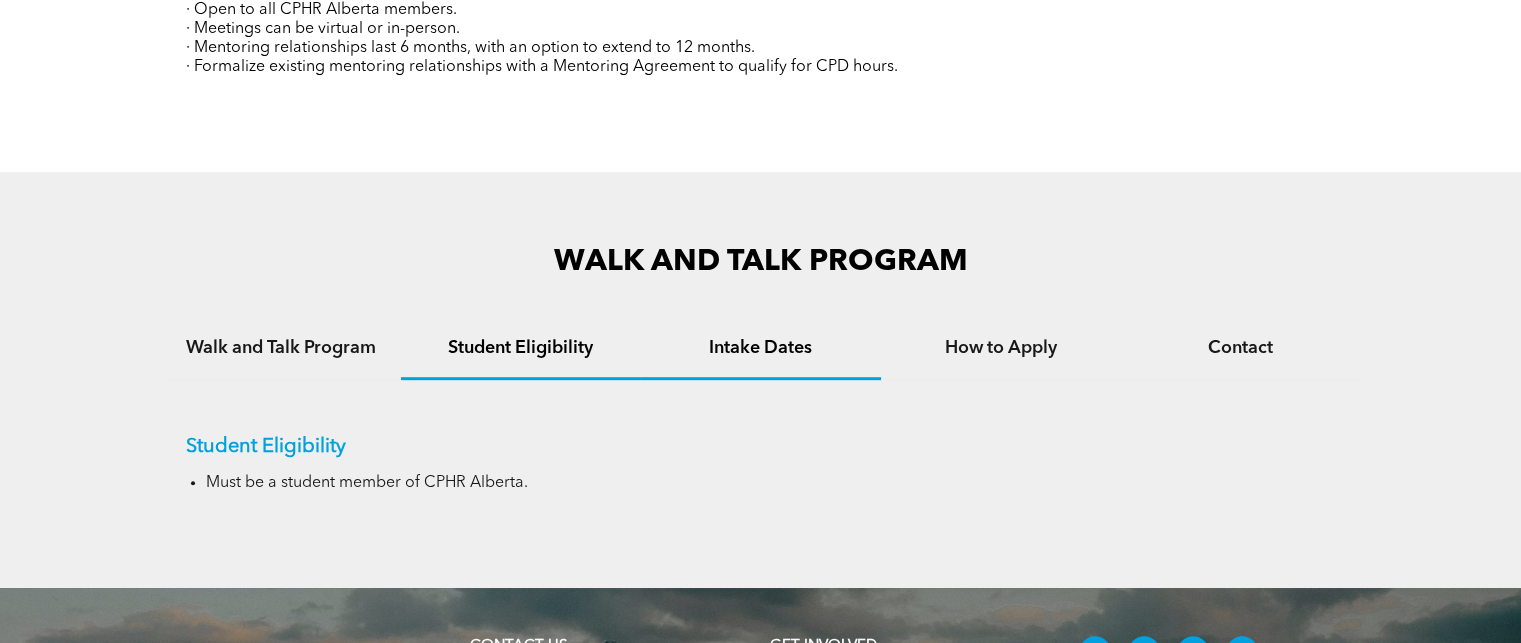 click on "Intake Dates" at bounding box center [761, 349] 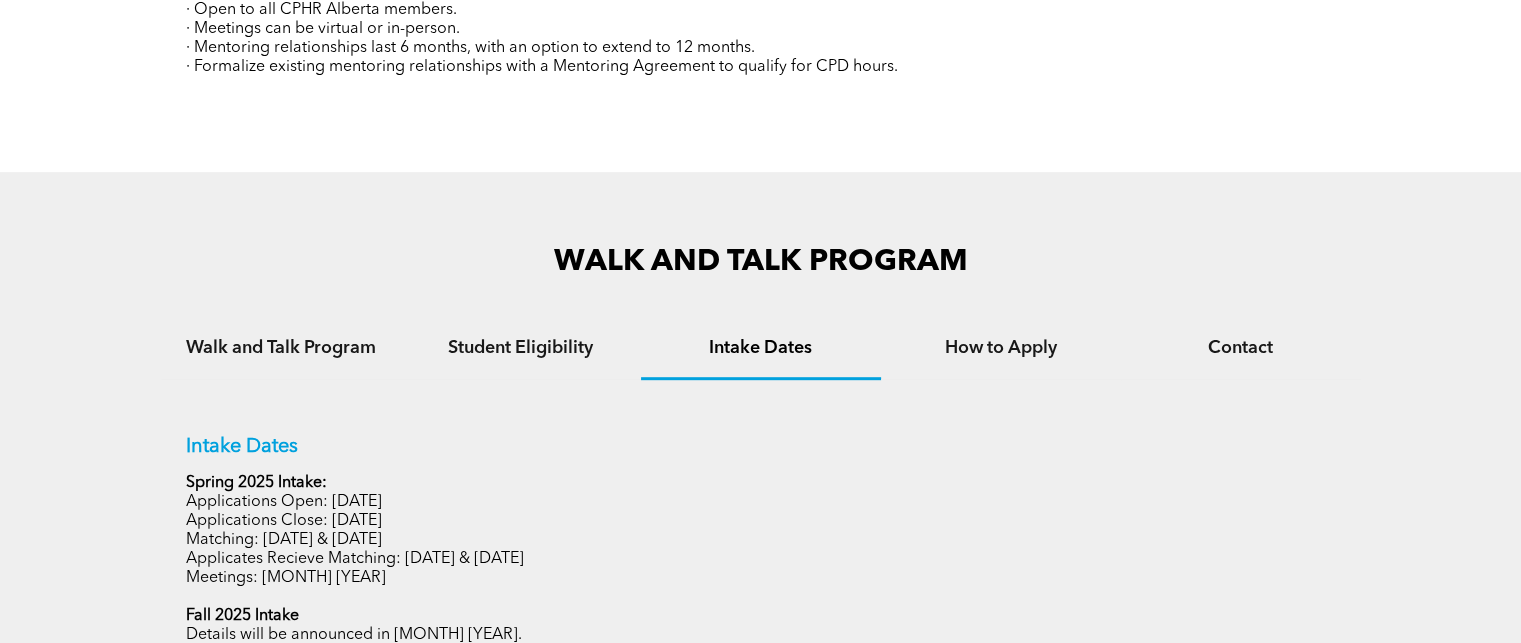 scroll, scrollTop: 1200, scrollLeft: 0, axis: vertical 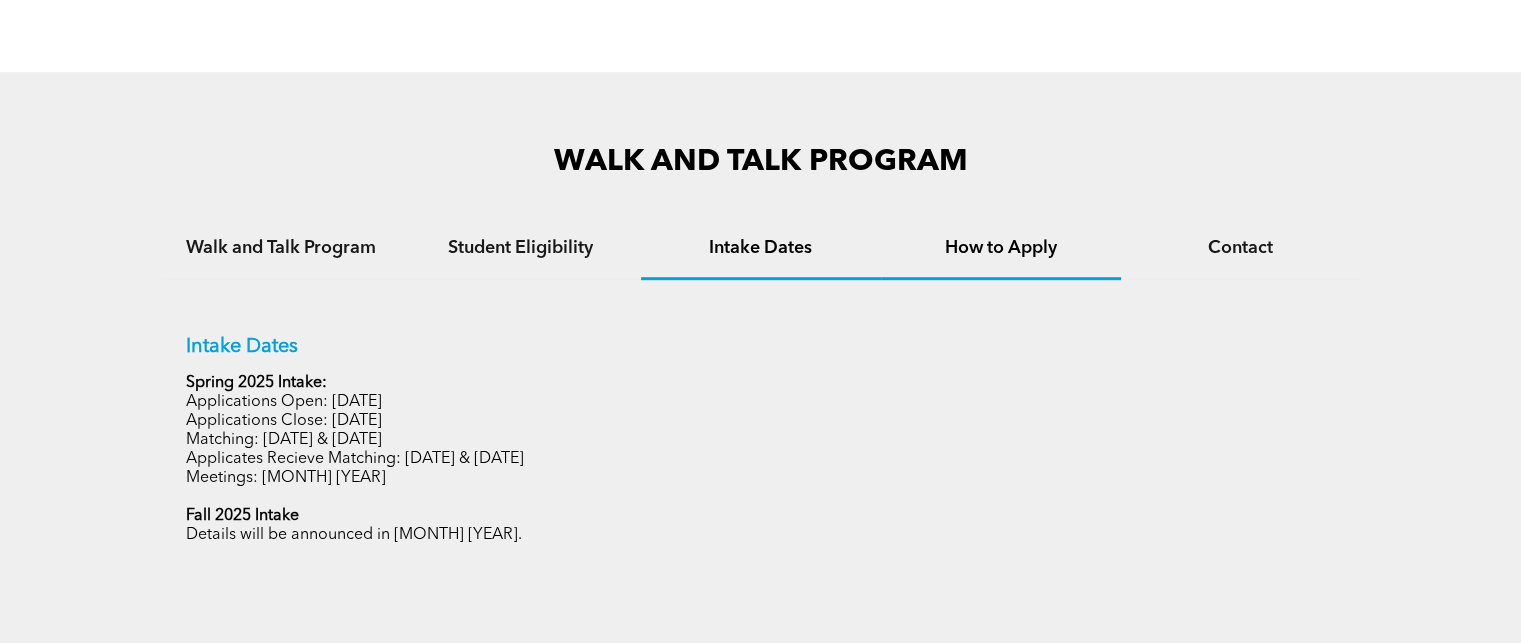 click on "How to Apply" at bounding box center [1001, 248] 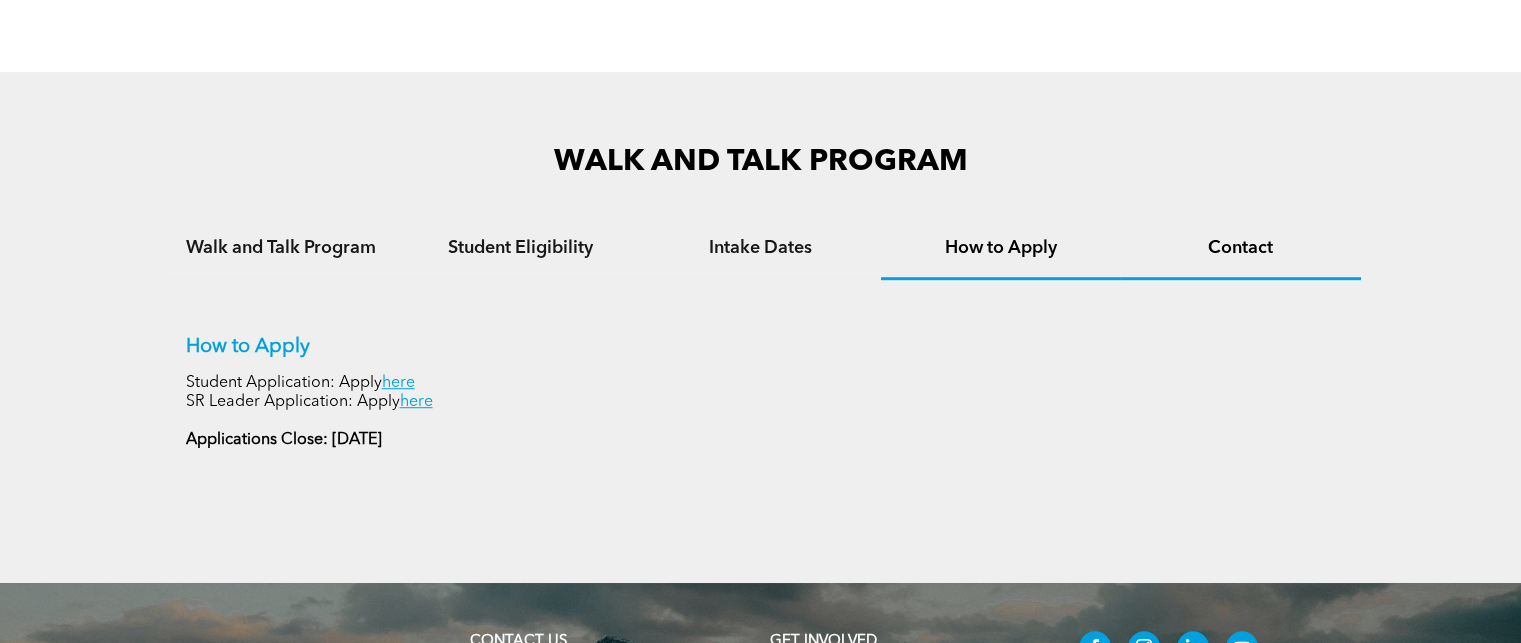click on "Contact" at bounding box center (1241, 248) 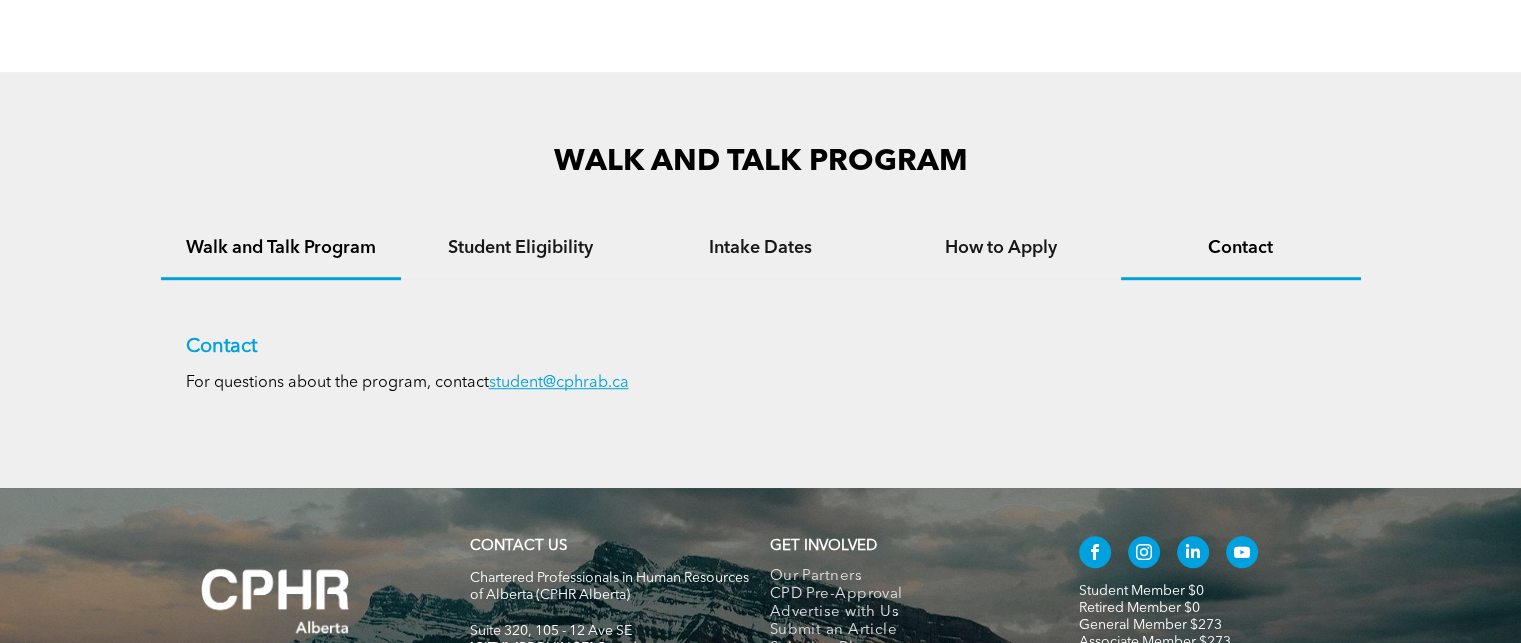 click on "Walk and Talk Program" at bounding box center (281, 248) 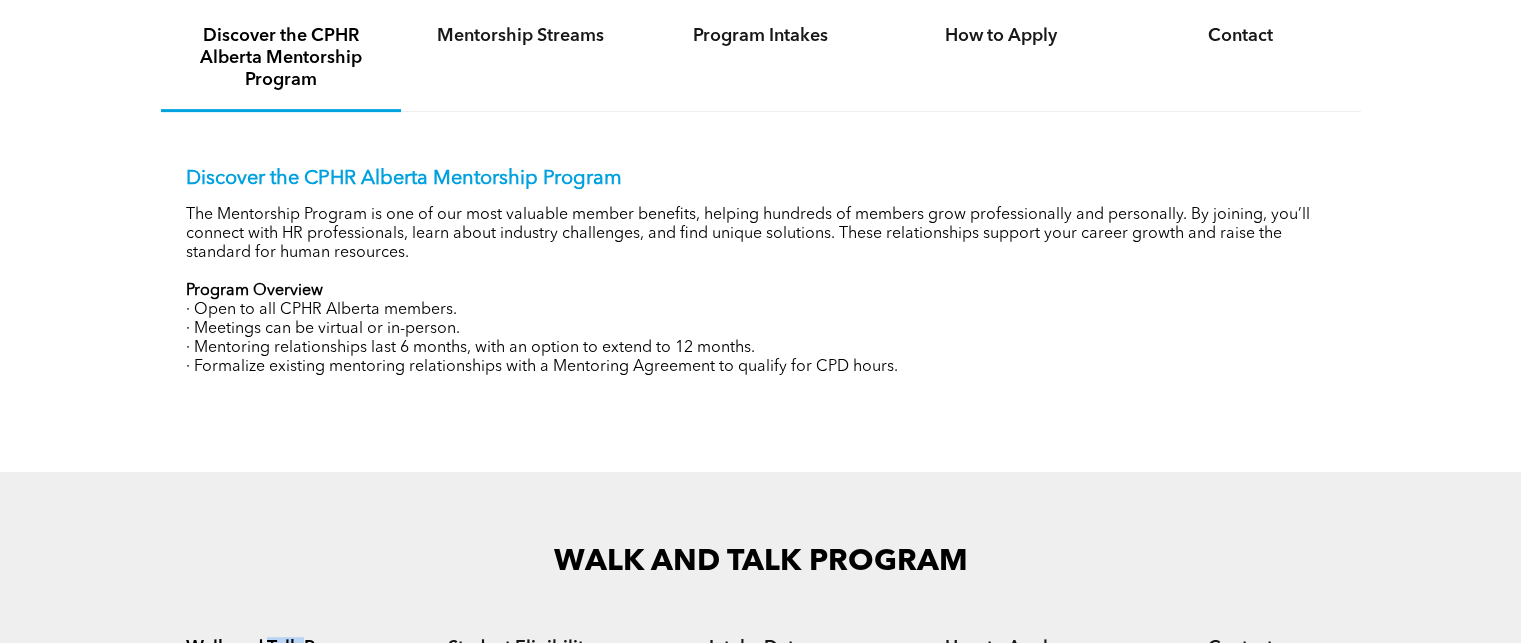 scroll, scrollTop: 700, scrollLeft: 0, axis: vertical 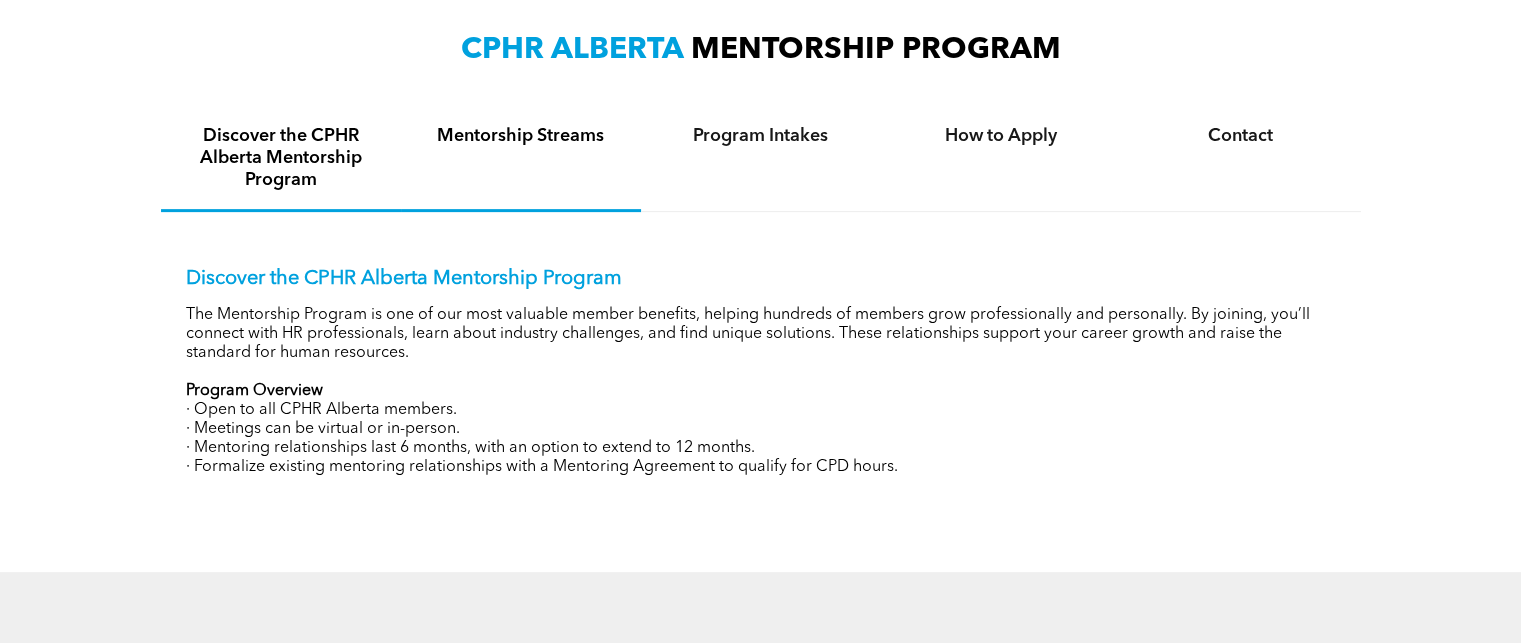click on "Mentorship Streams" at bounding box center [521, 136] 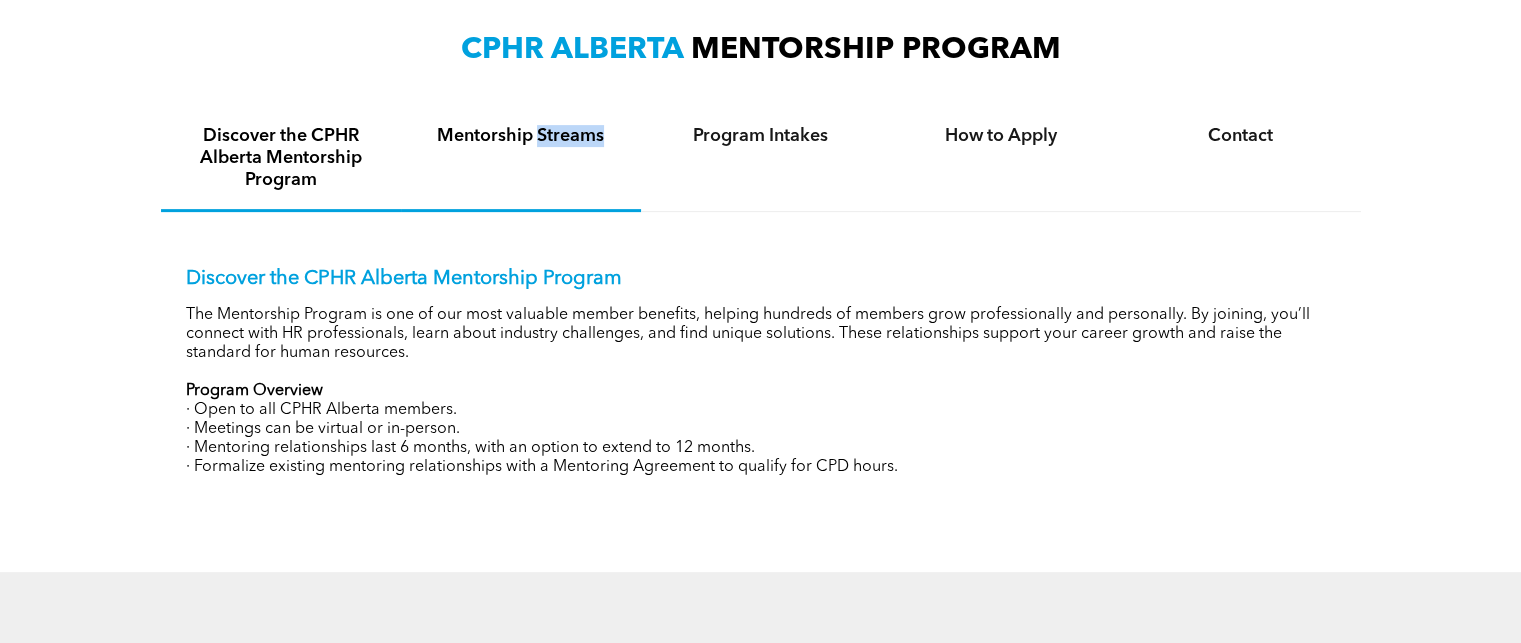 click on "Mentorship Streams" at bounding box center [521, 136] 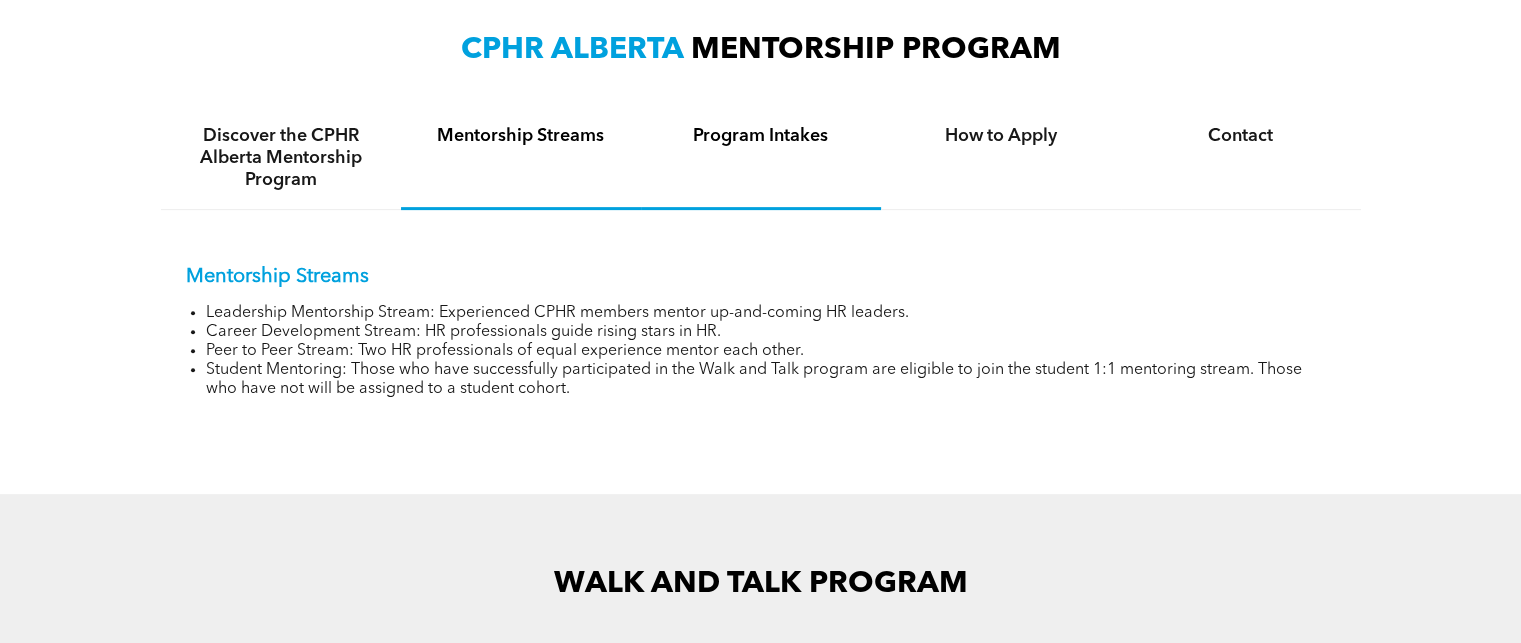 click on "Program Intakes" at bounding box center (761, 136) 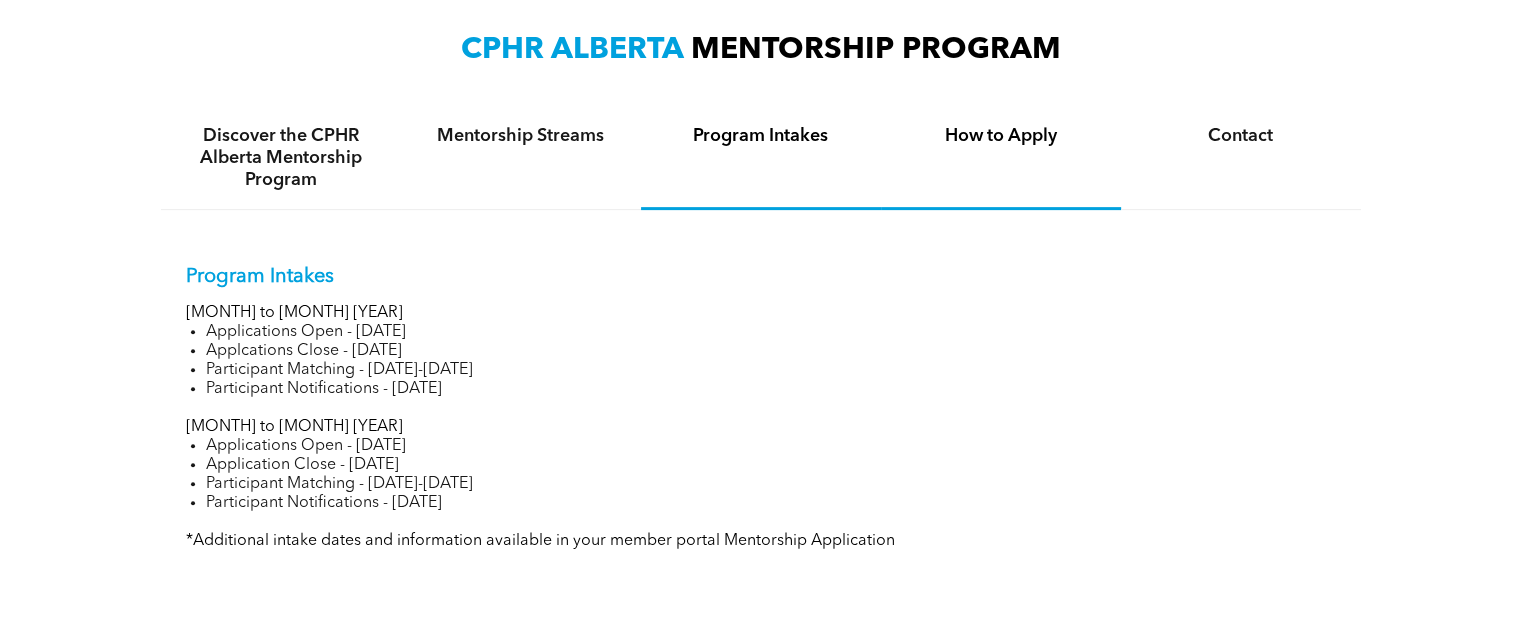 click on "How to Apply" at bounding box center (1001, 136) 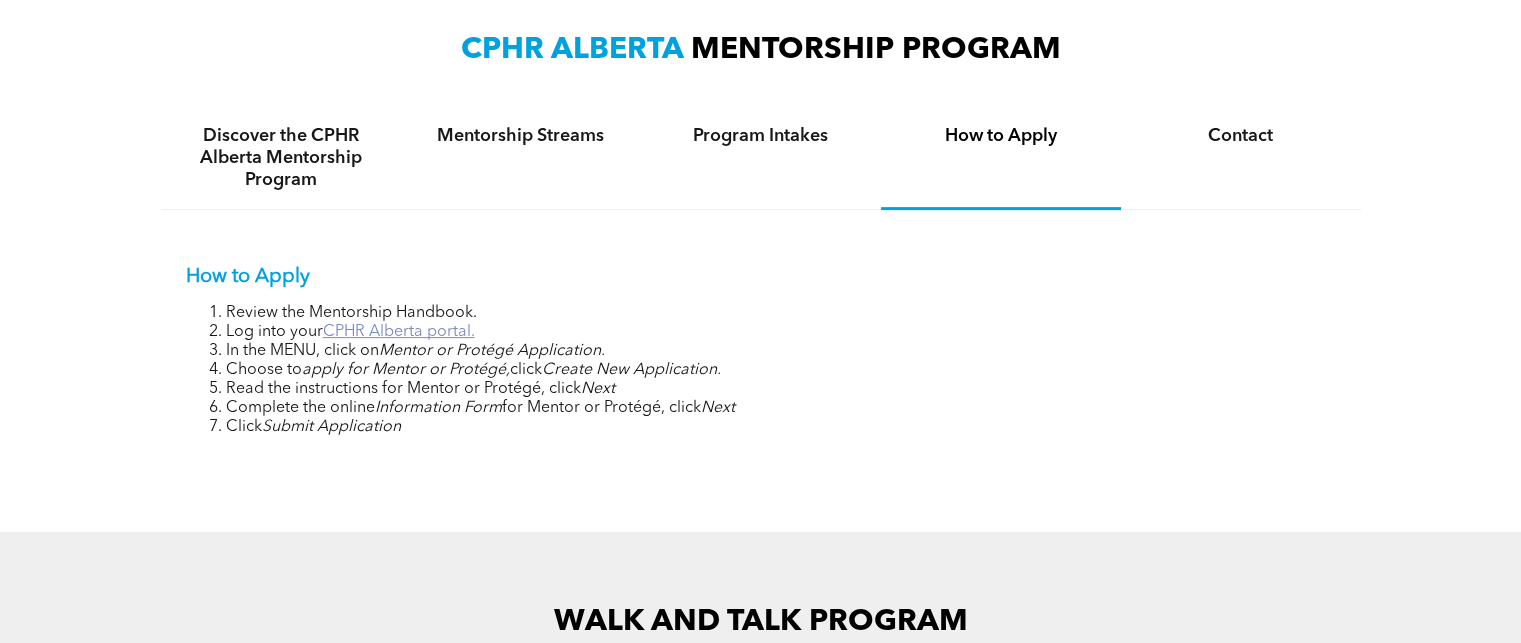 click on "CPHR Alberta portal." at bounding box center (399, 332) 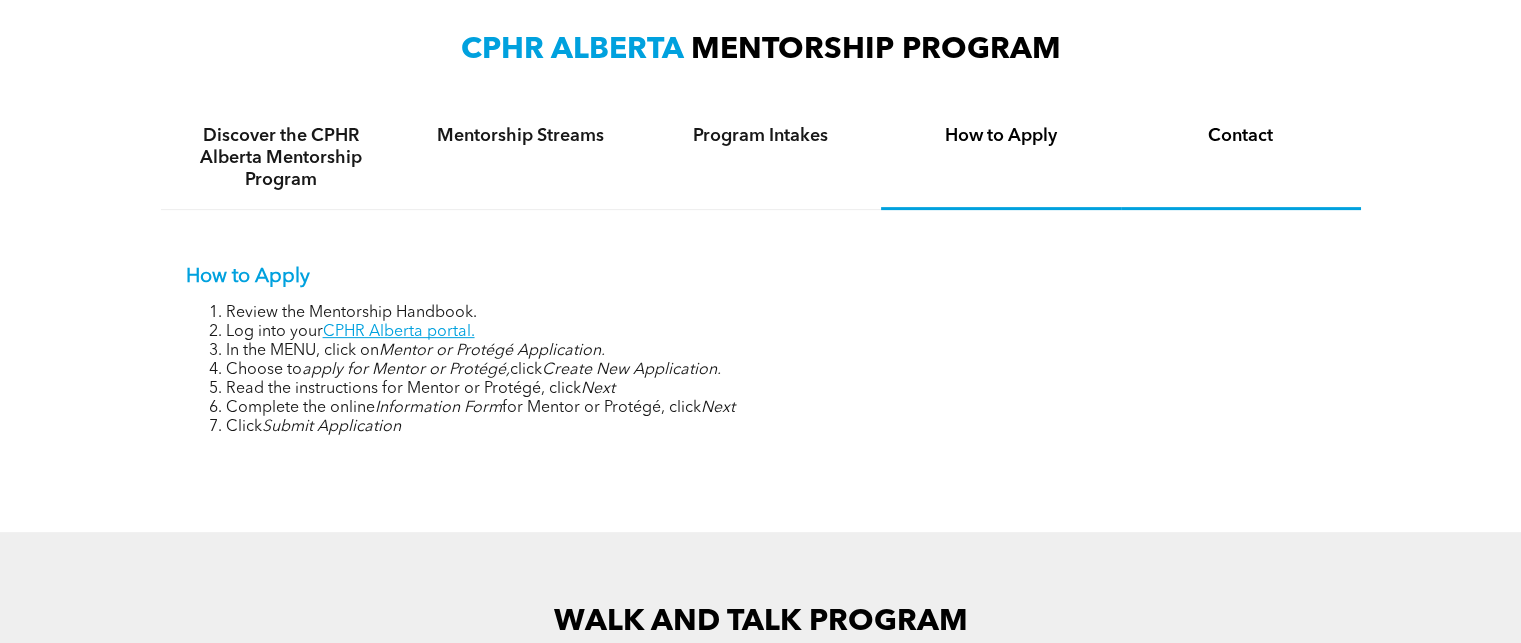click on "Contact" at bounding box center [1241, 136] 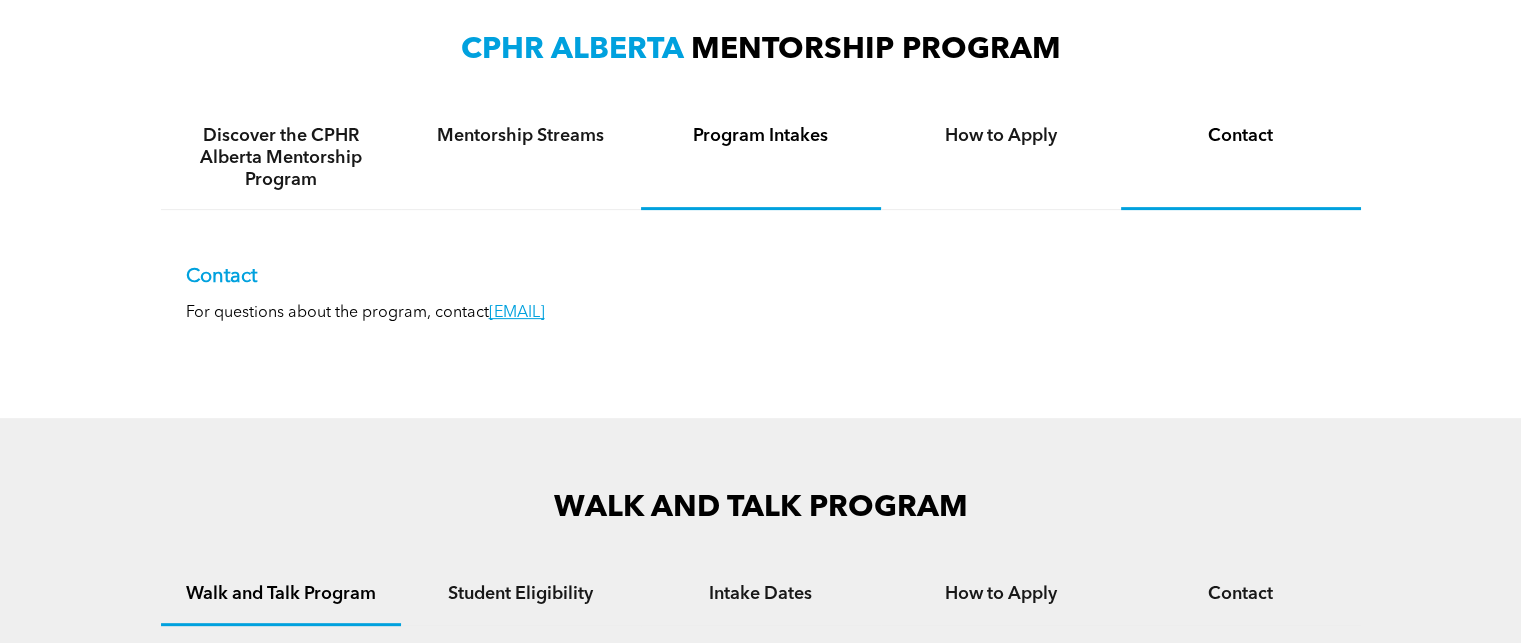 click on "Program Intakes" at bounding box center (761, 158) 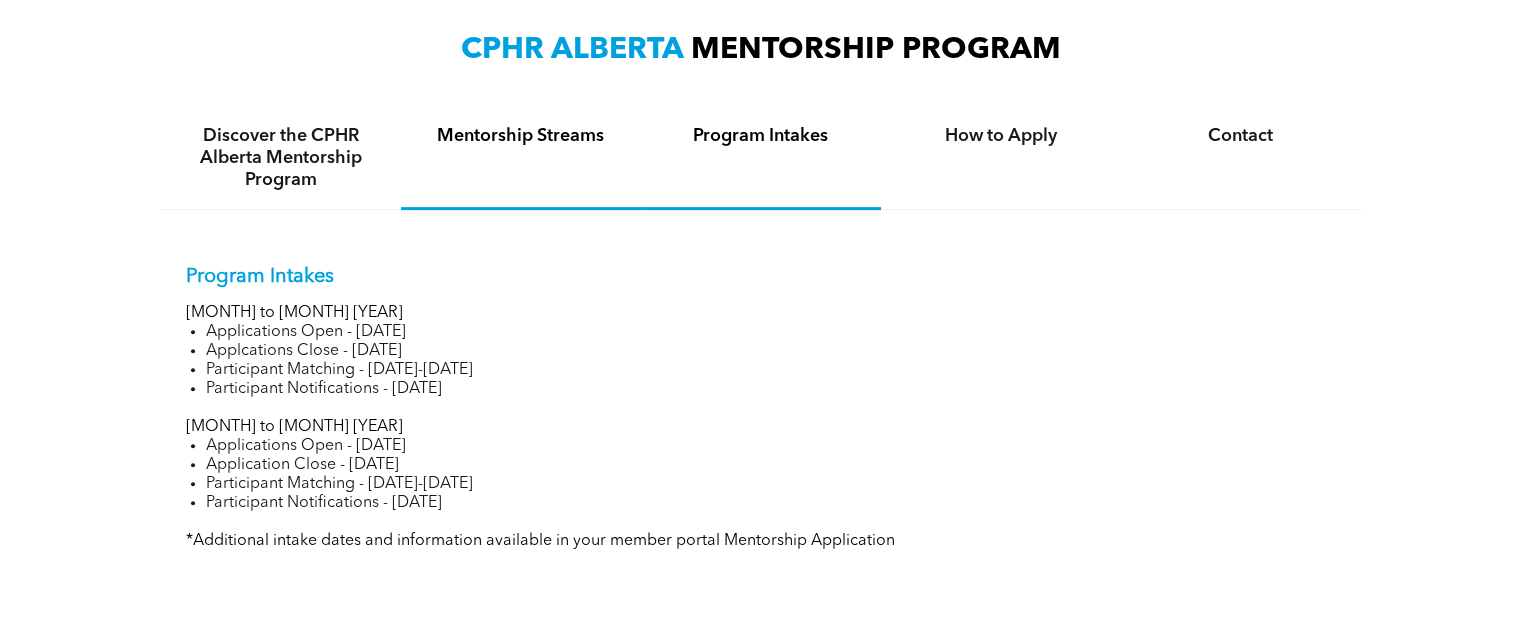 click on "Mentorship Streams" at bounding box center (521, 136) 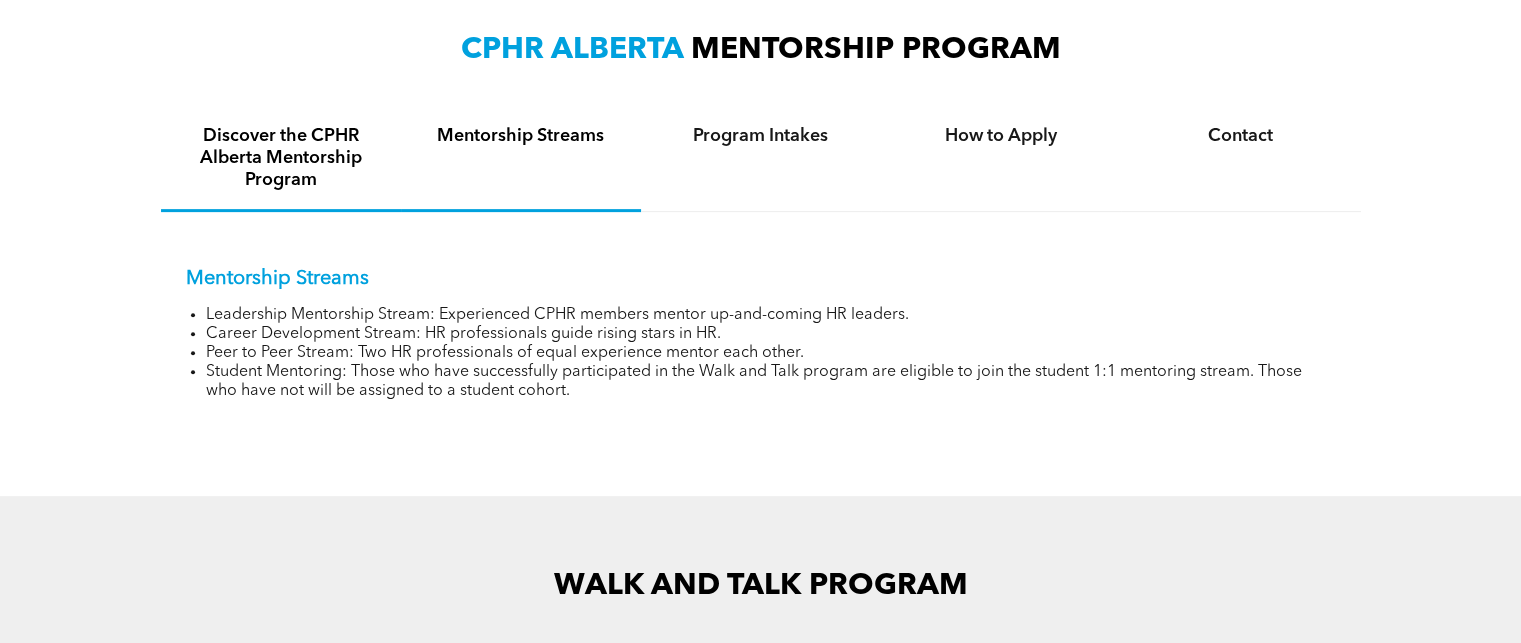 click on "Discover the CPHR Alberta Mentorship Program" at bounding box center (281, 158) 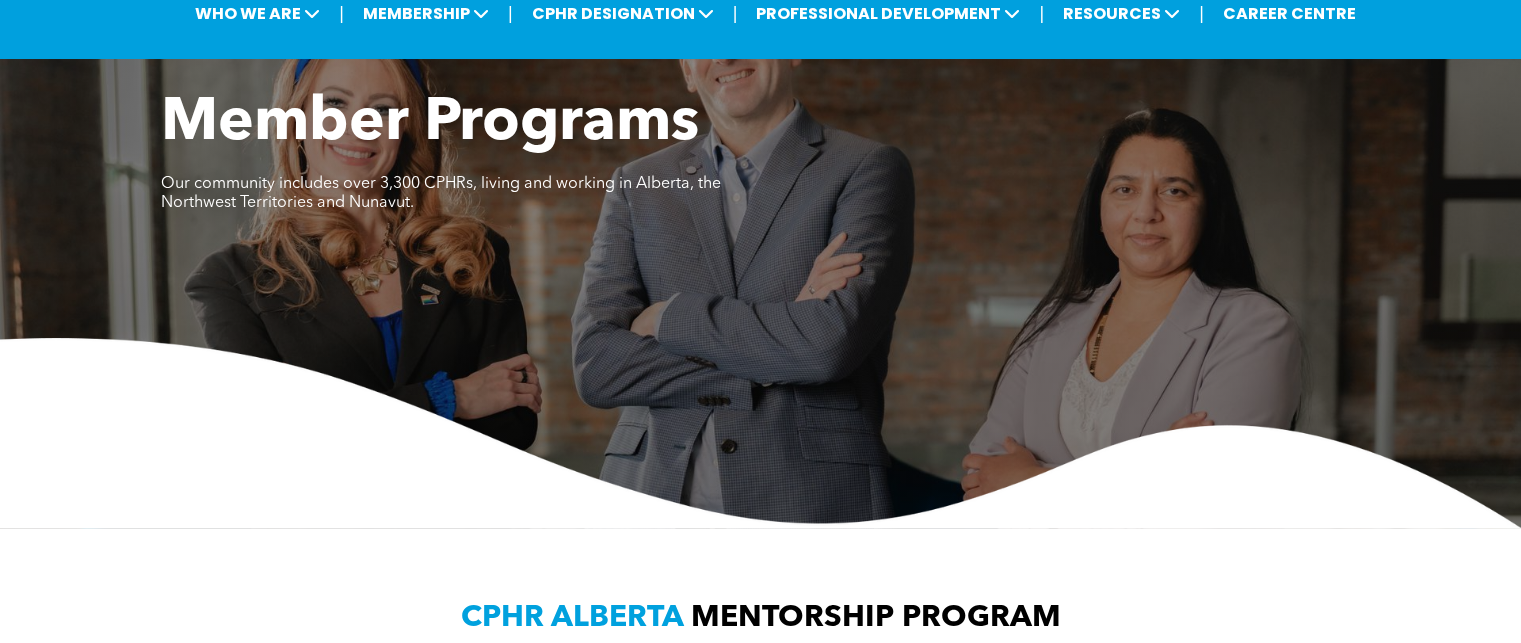 scroll, scrollTop: 0, scrollLeft: 0, axis: both 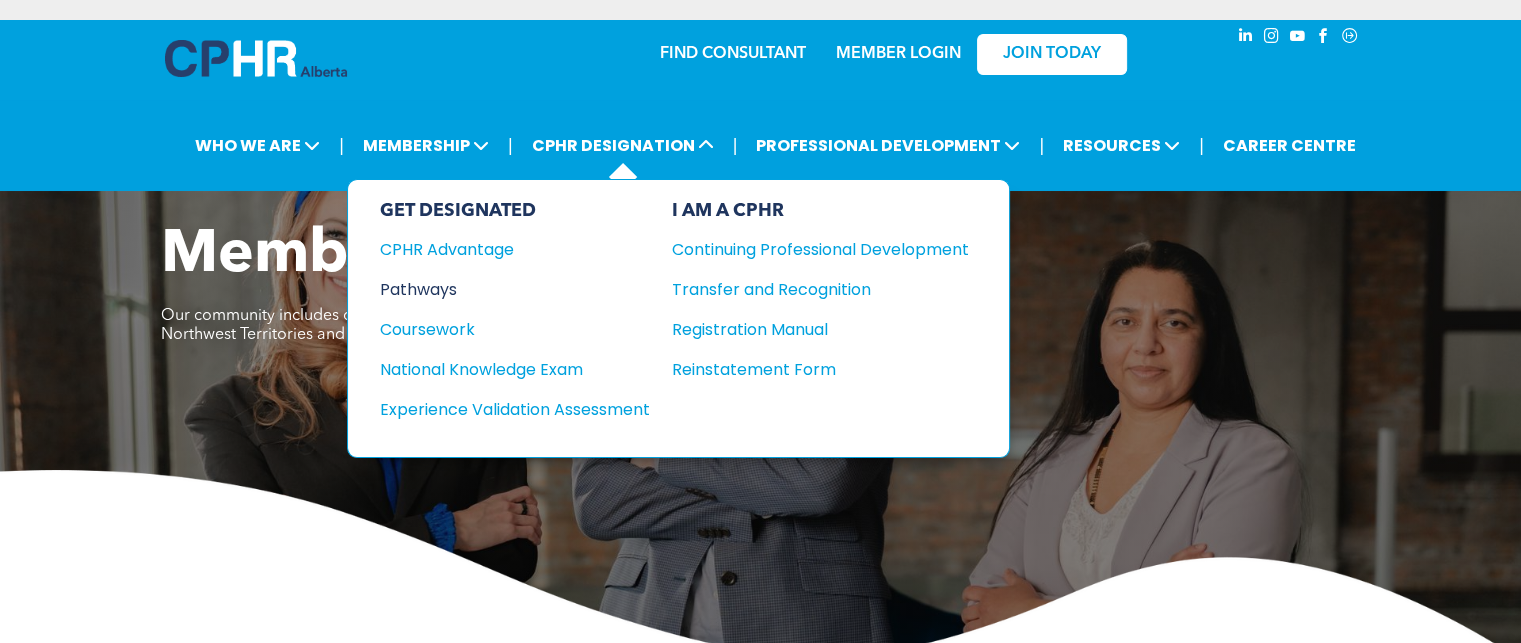 click on "Pathways" at bounding box center (501, 289) 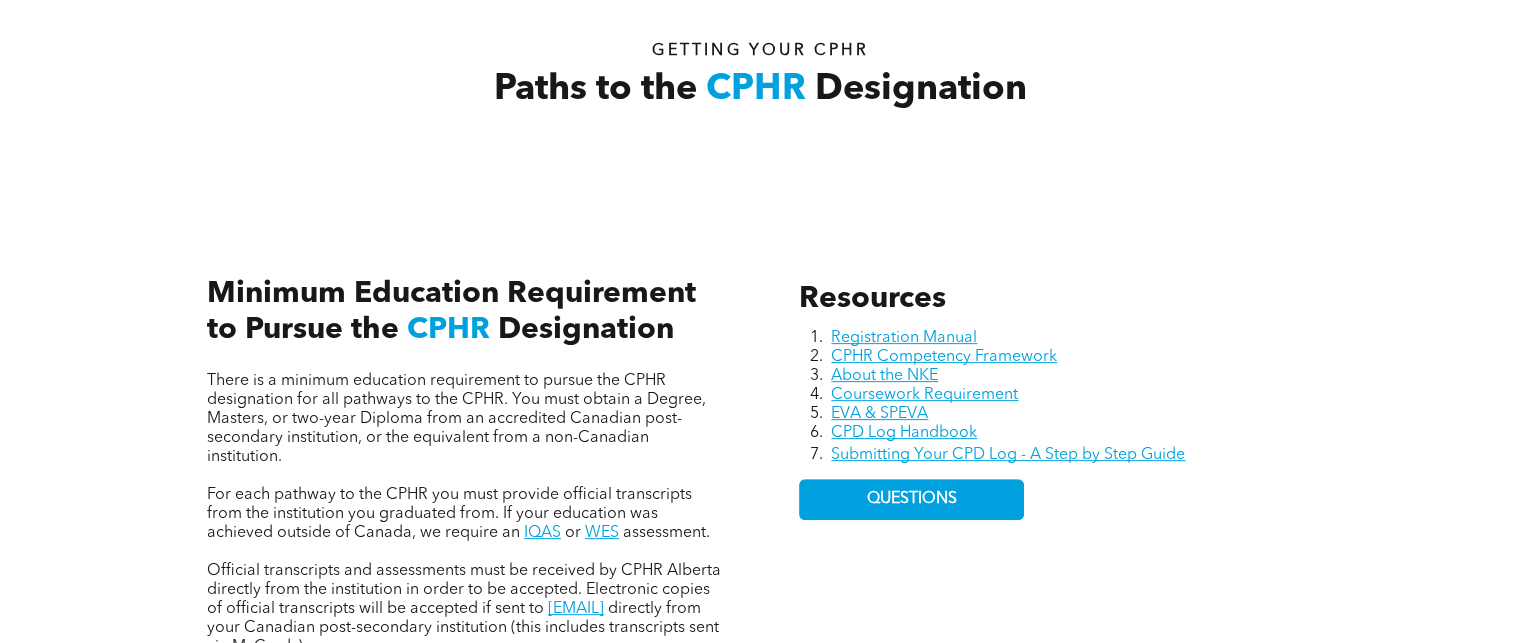 scroll, scrollTop: 700, scrollLeft: 0, axis: vertical 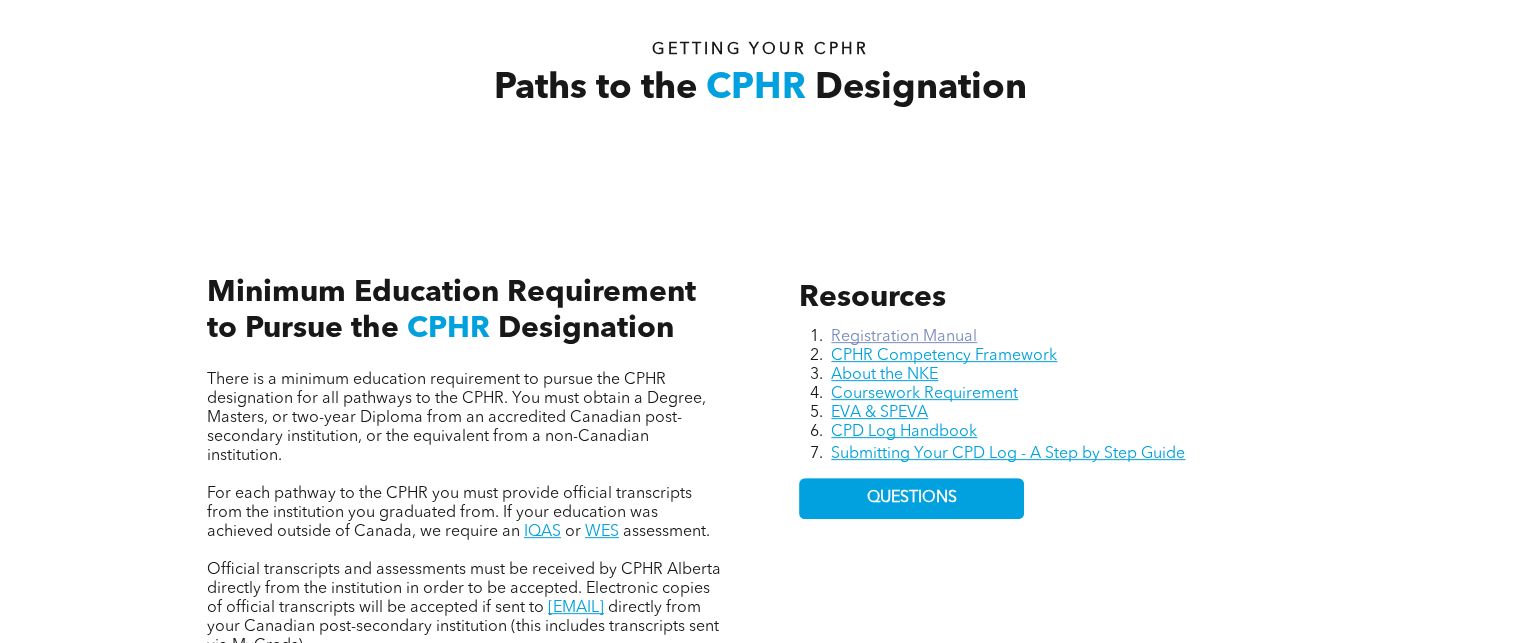 click on "Registration Manual" at bounding box center [904, 337] 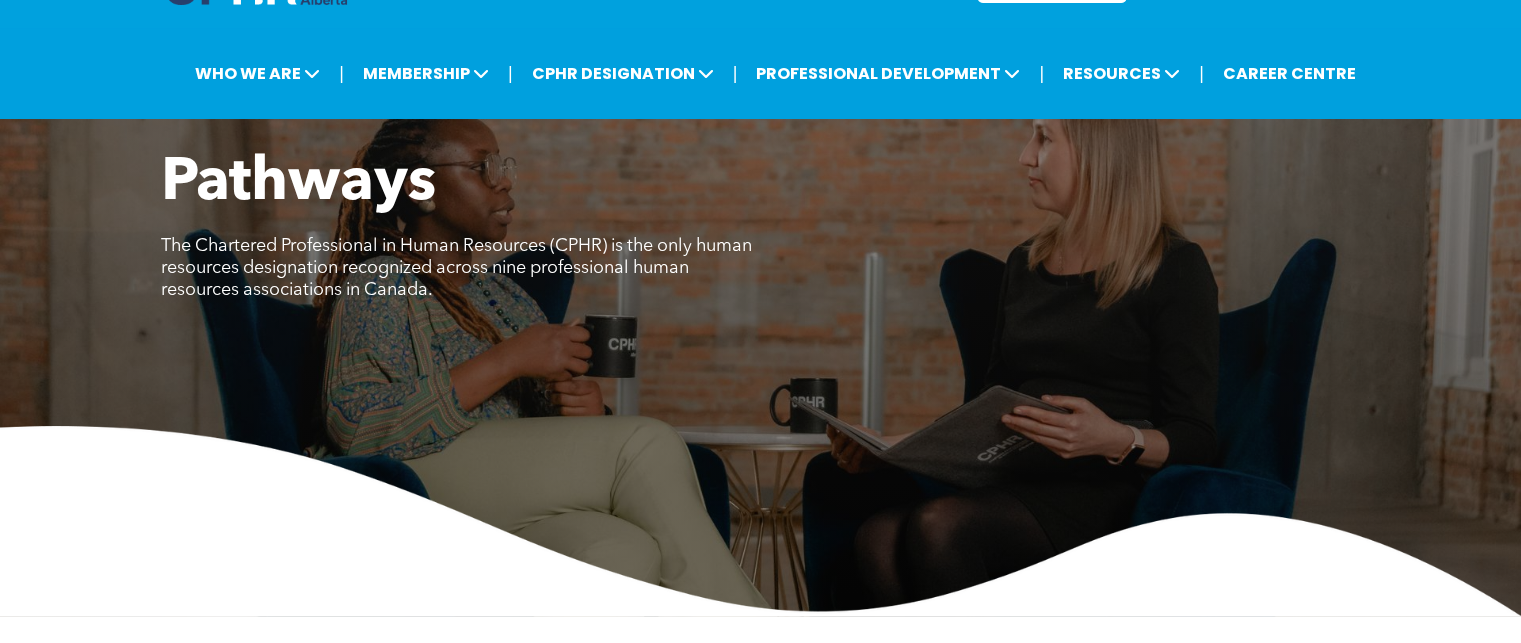 scroll, scrollTop: 0, scrollLeft: 0, axis: both 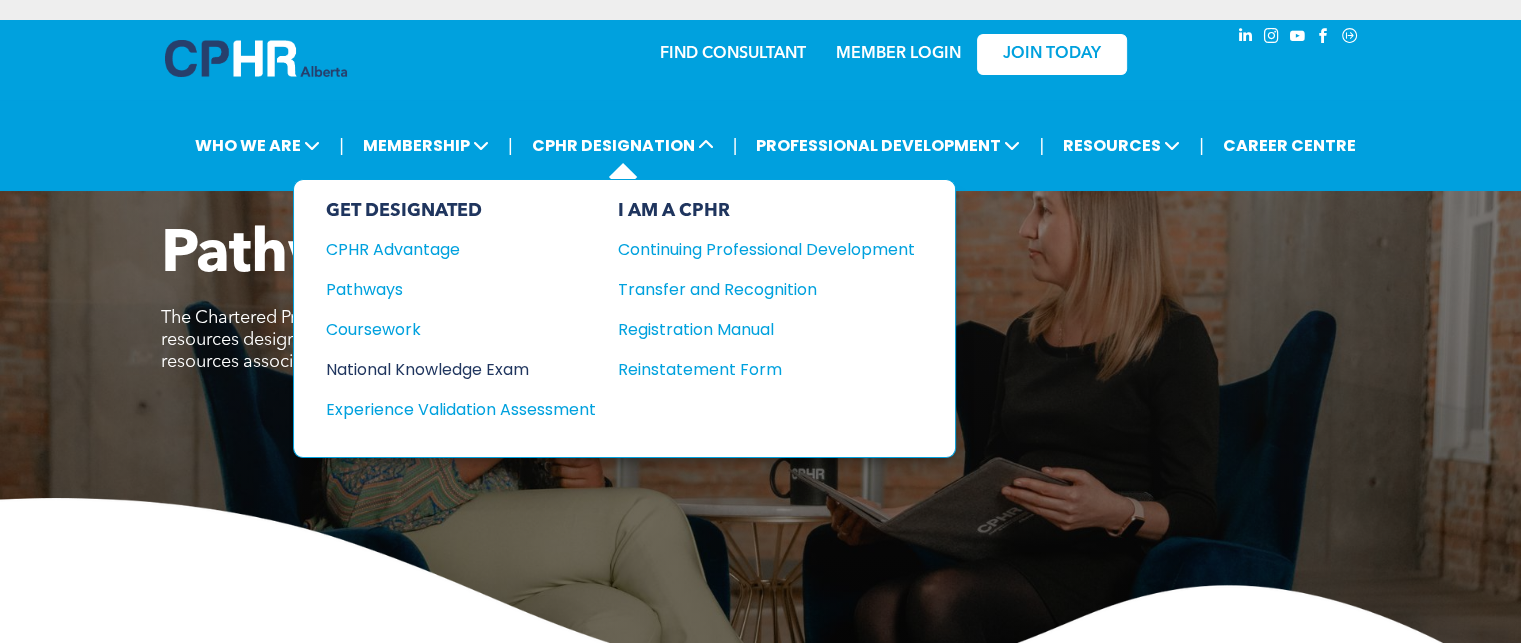 click on "National Knowledge Exam" at bounding box center (447, 369) 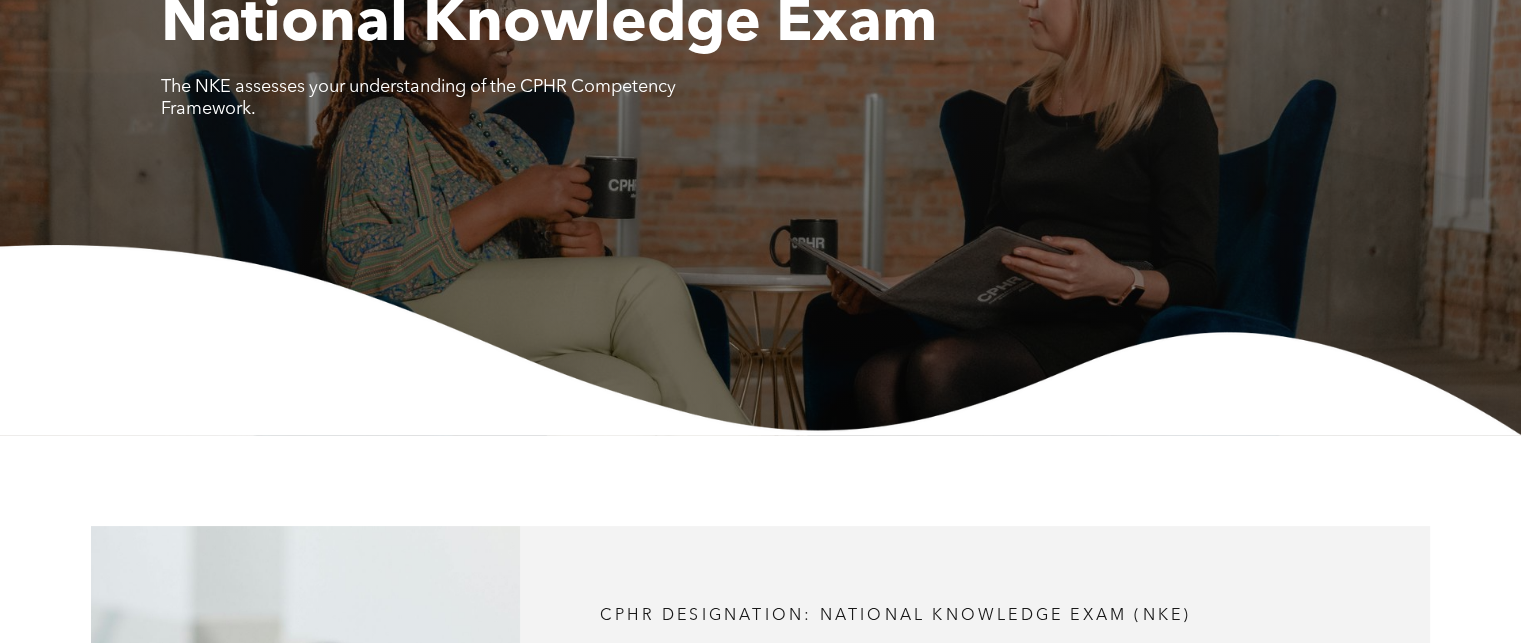 scroll, scrollTop: 0, scrollLeft: 0, axis: both 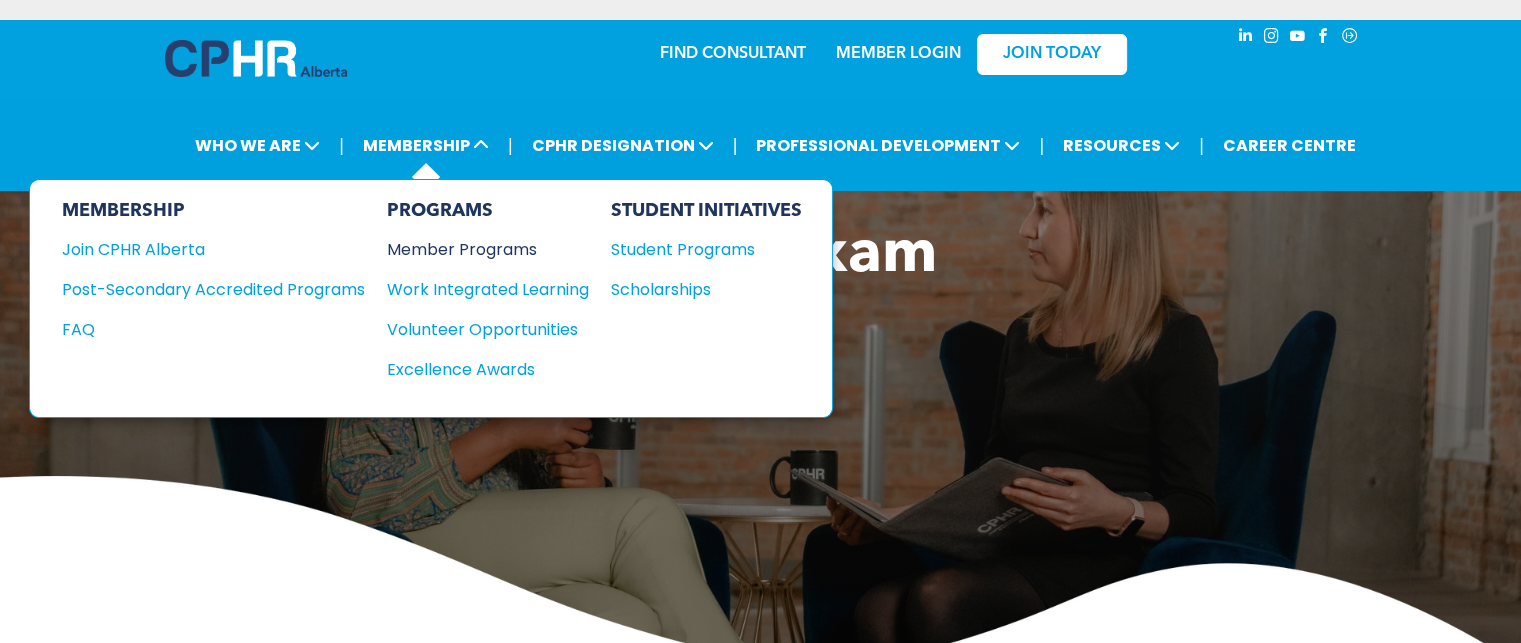 click on "Member Programs" at bounding box center [478, 249] 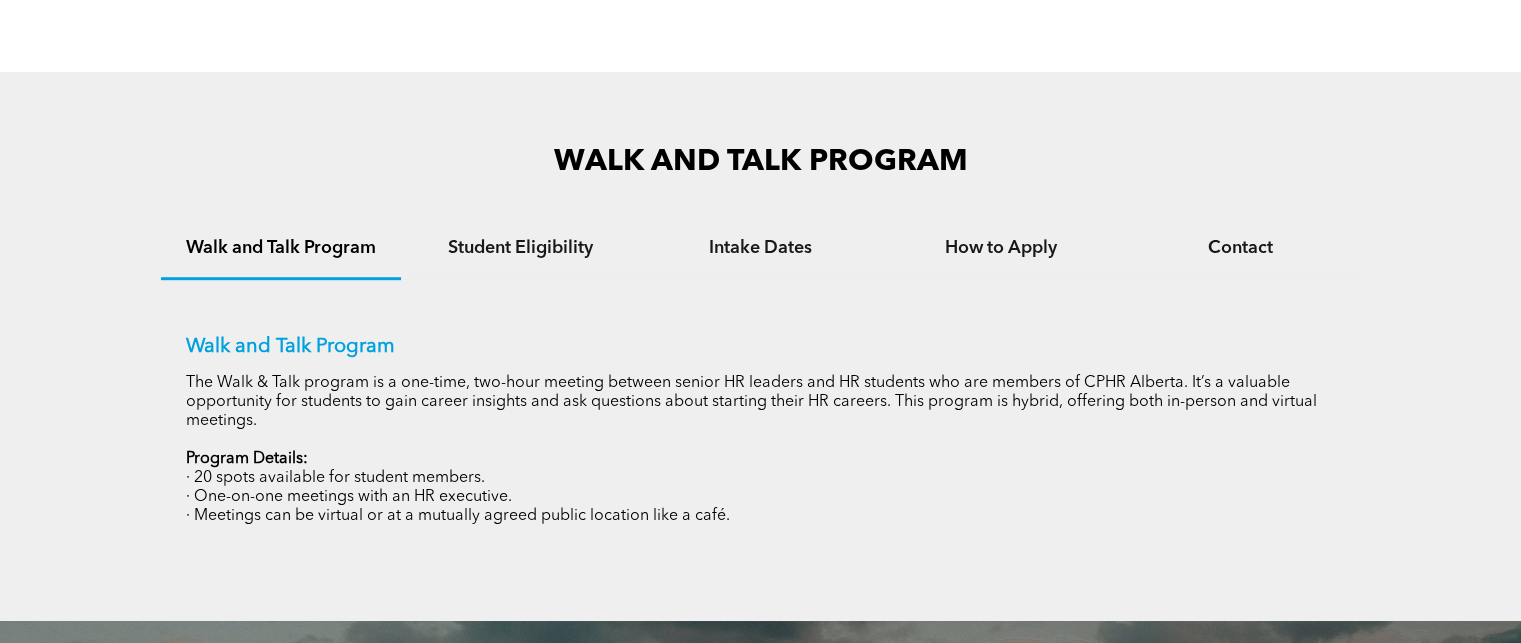 scroll, scrollTop: 1300, scrollLeft: 0, axis: vertical 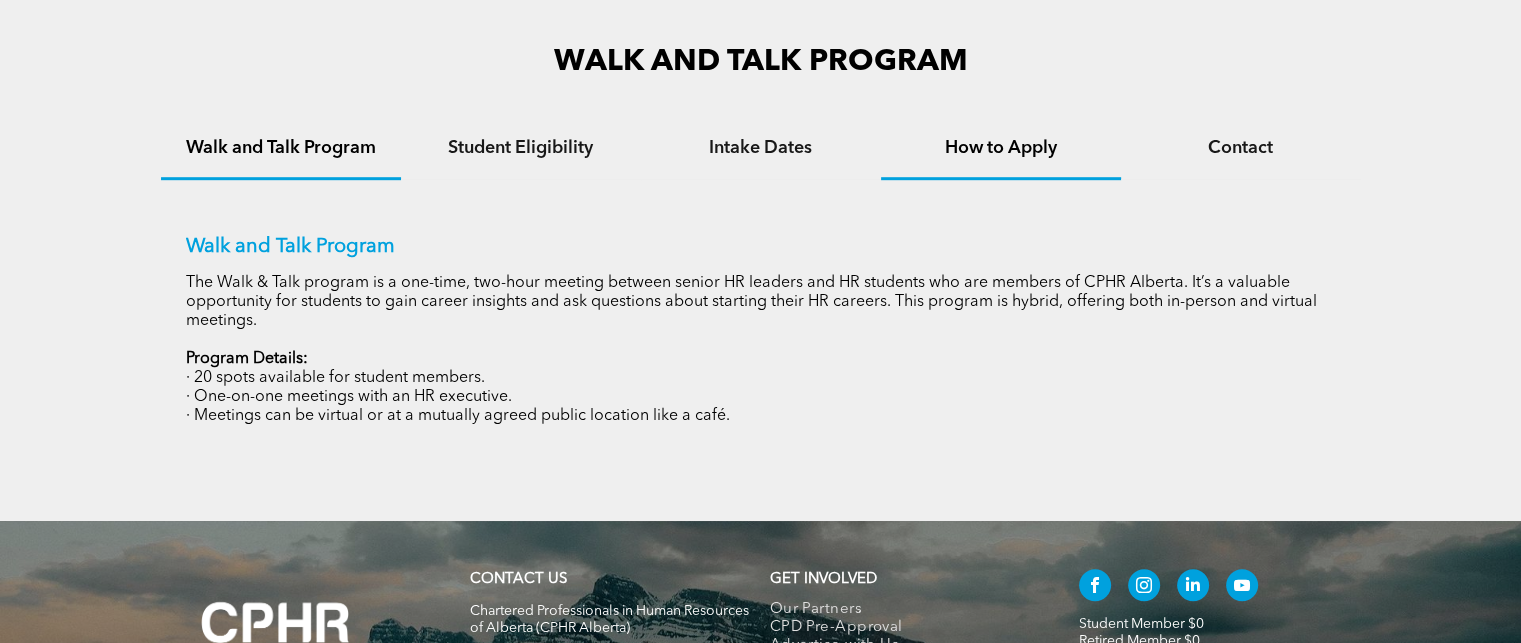 click on "How to Apply" at bounding box center [1001, 148] 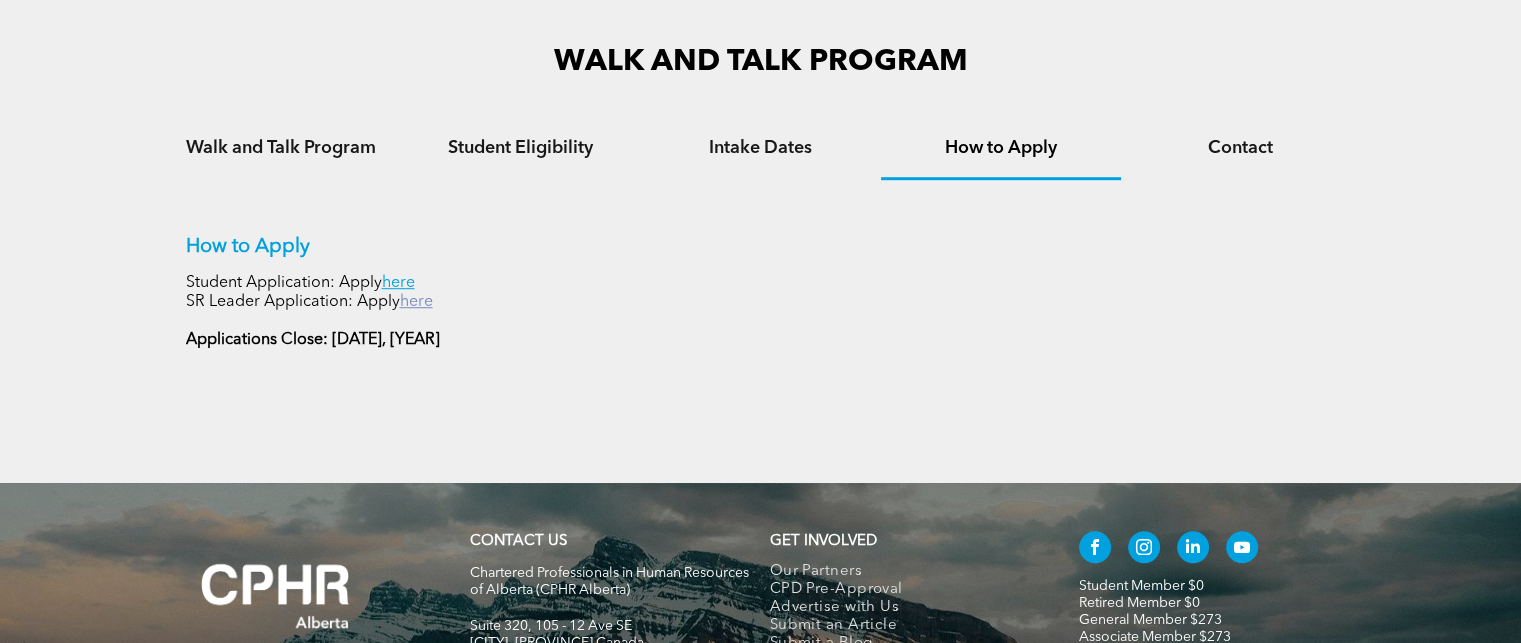 click on "here" at bounding box center (416, 302) 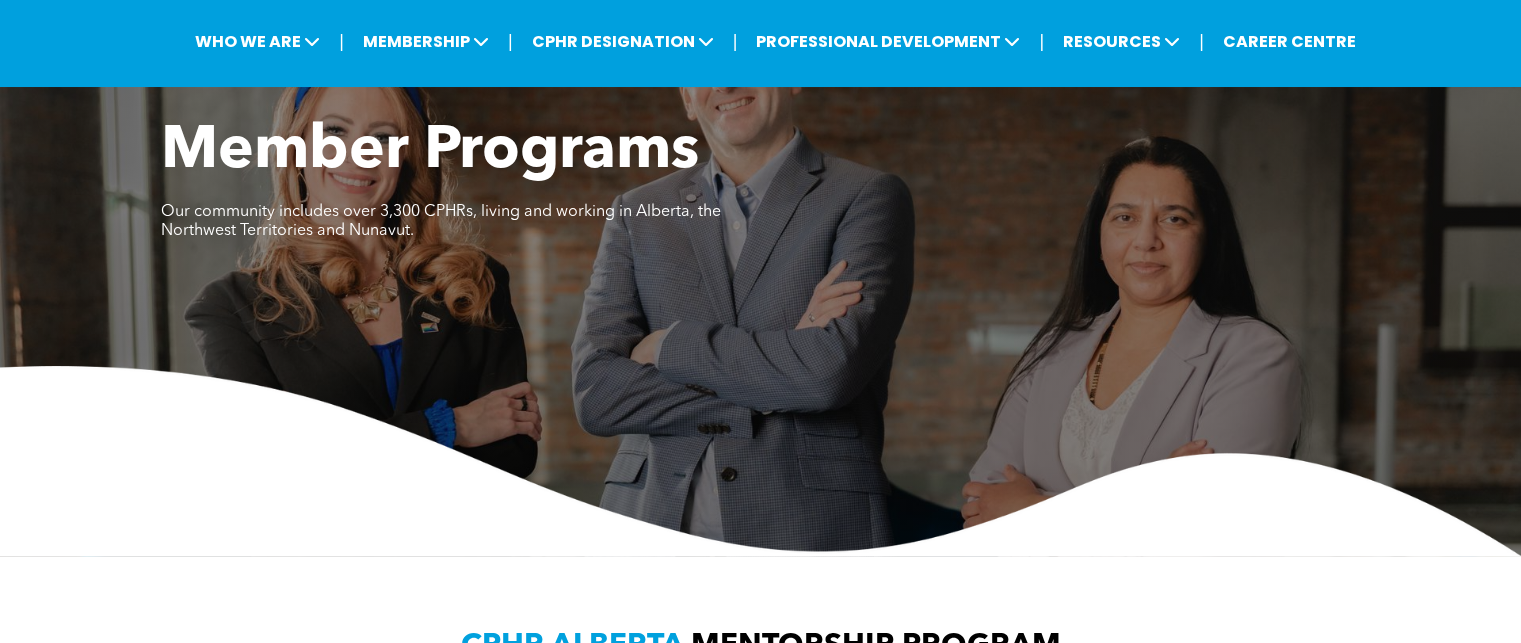 scroll, scrollTop: 0, scrollLeft: 0, axis: both 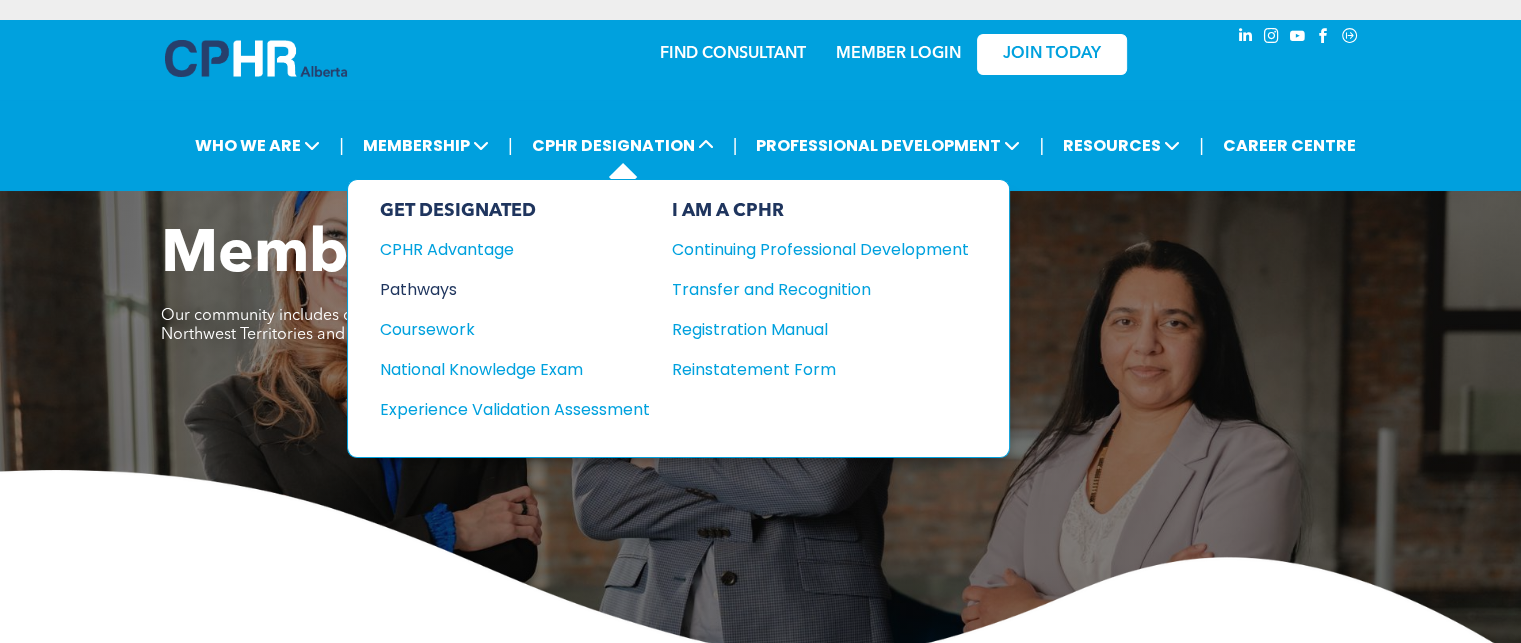click on "Pathways" at bounding box center (501, 289) 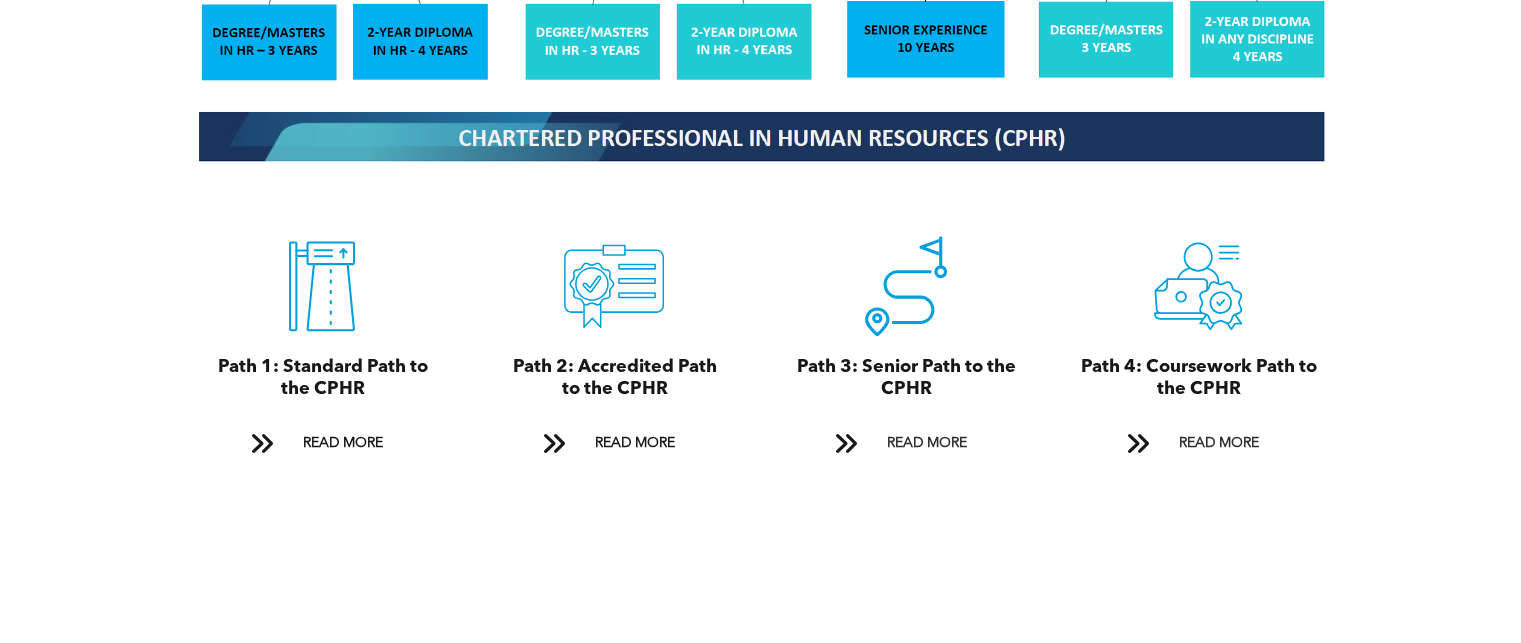 scroll, scrollTop: 2200, scrollLeft: 0, axis: vertical 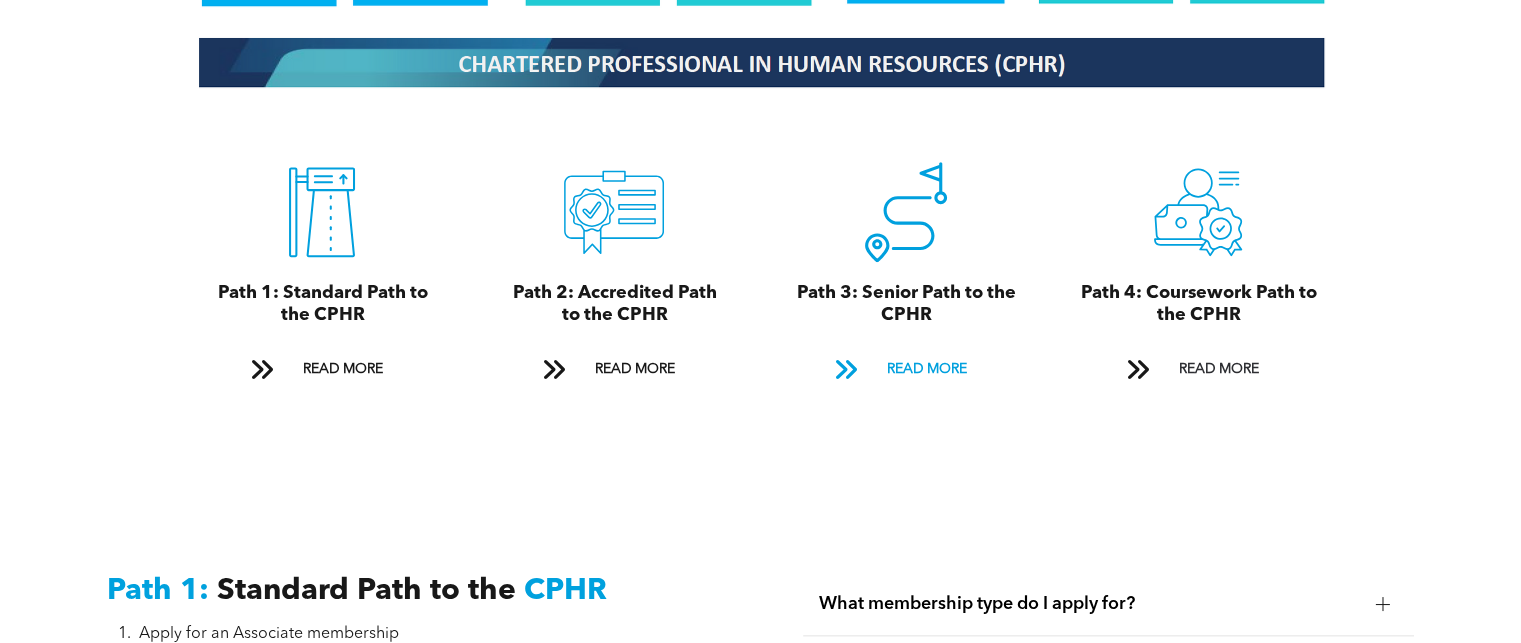 click on "READ MORE" at bounding box center (926, 369) 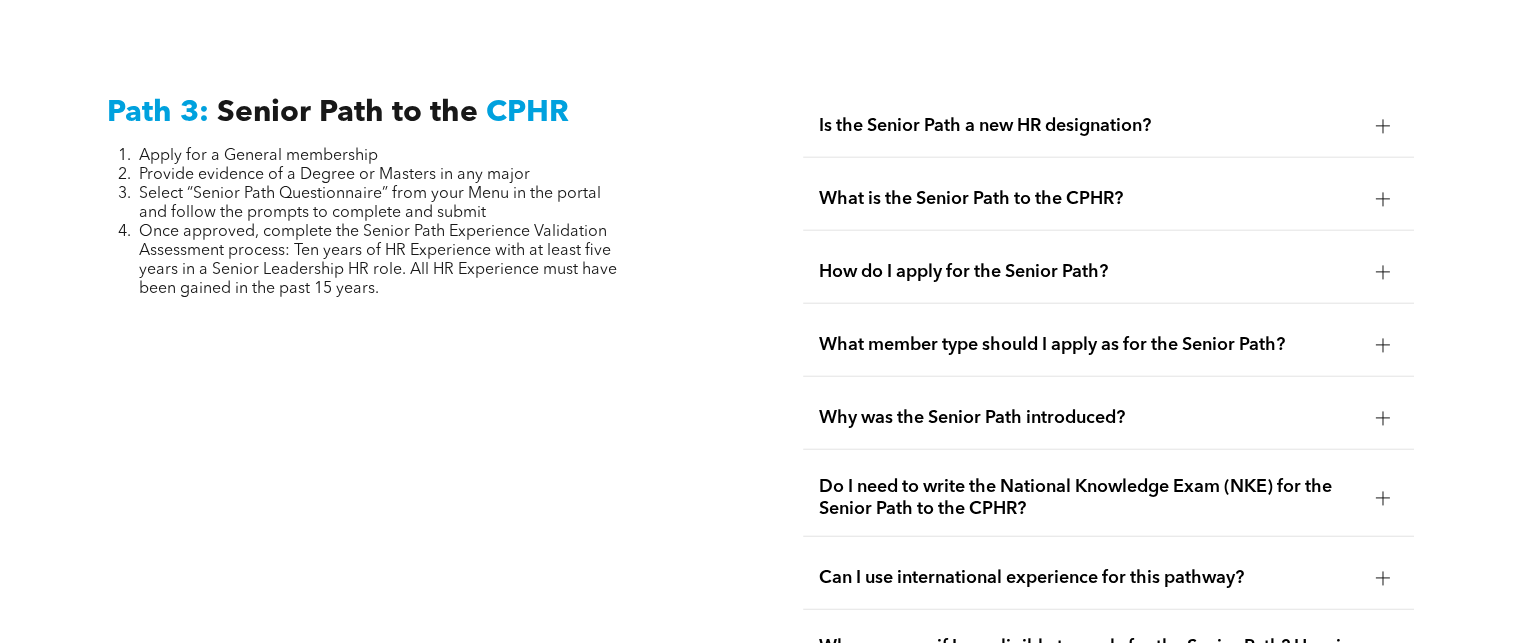 scroll, scrollTop: 4984, scrollLeft: 0, axis: vertical 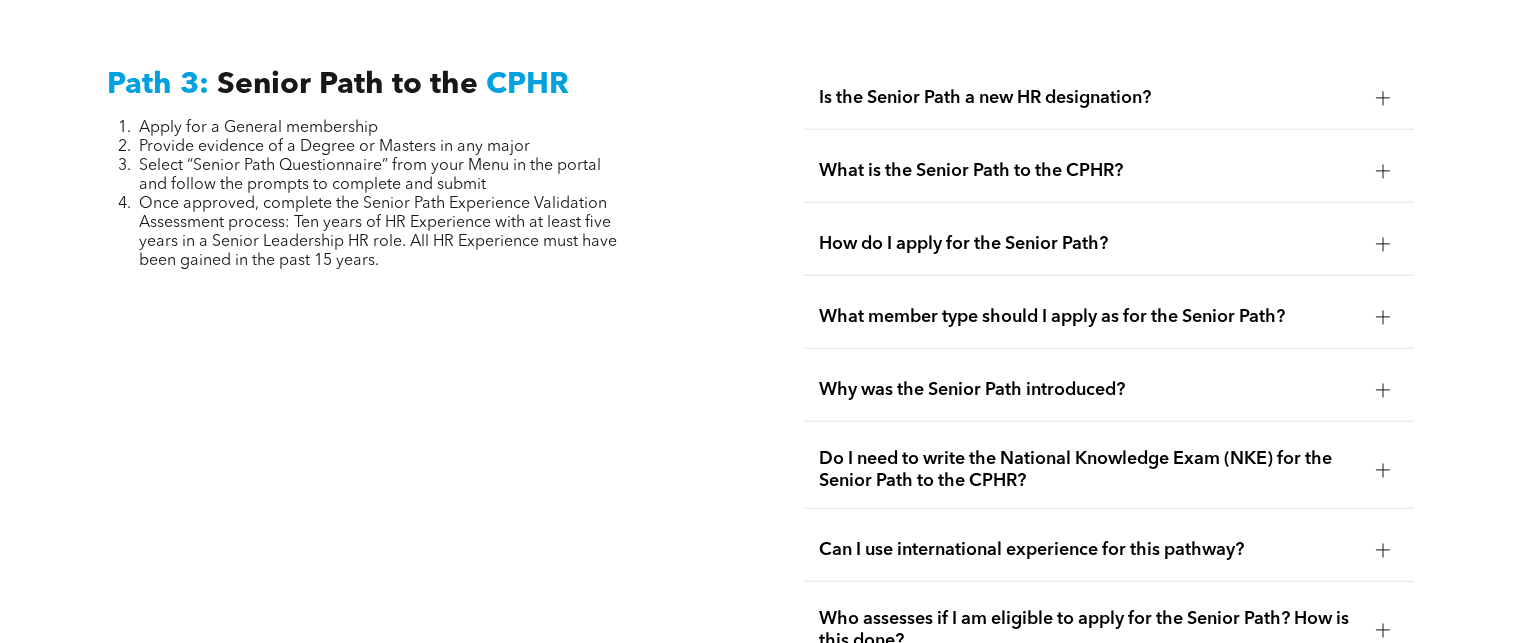 click on "Is the Senior Path a new HR designation?" at bounding box center (1089, 98) 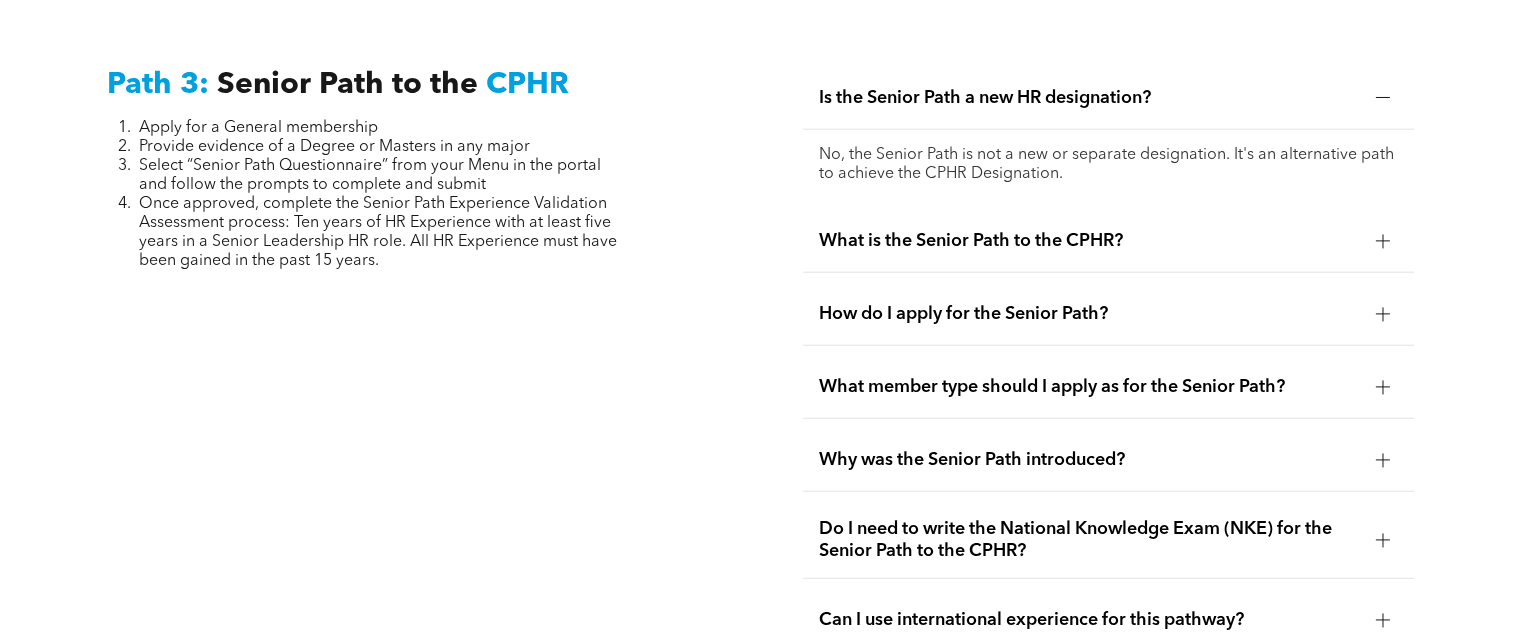 click on "What is the Senior Path to the CPHR?" at bounding box center (1089, 241) 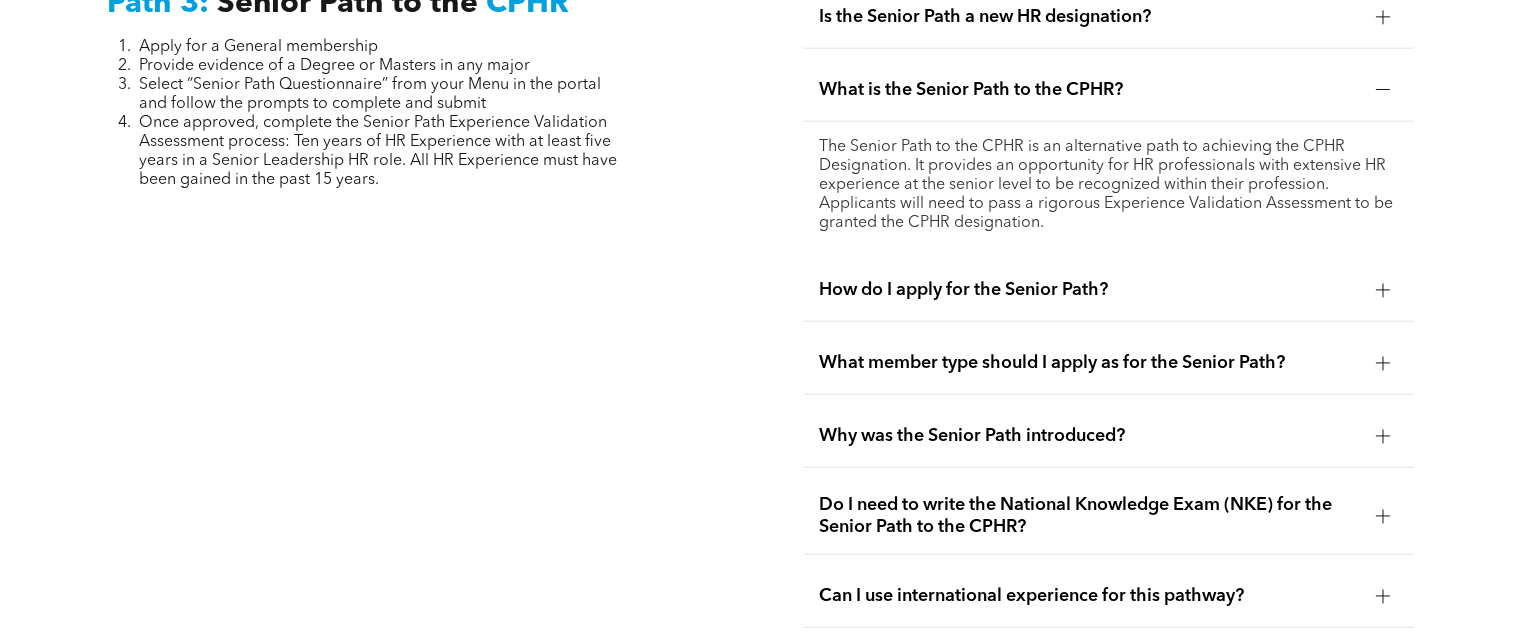 scroll, scrollTop: 5184, scrollLeft: 0, axis: vertical 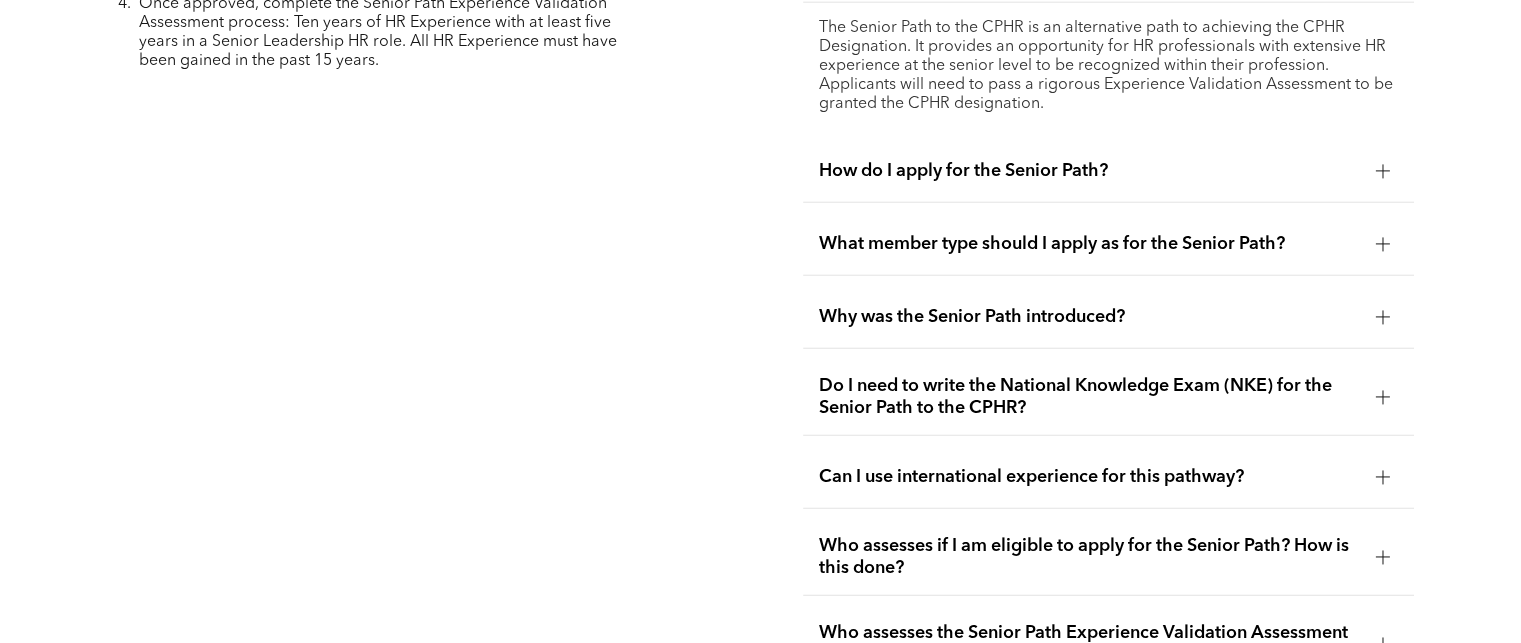 click on "How do I apply for the Senior Path?" at bounding box center [1089, 171] 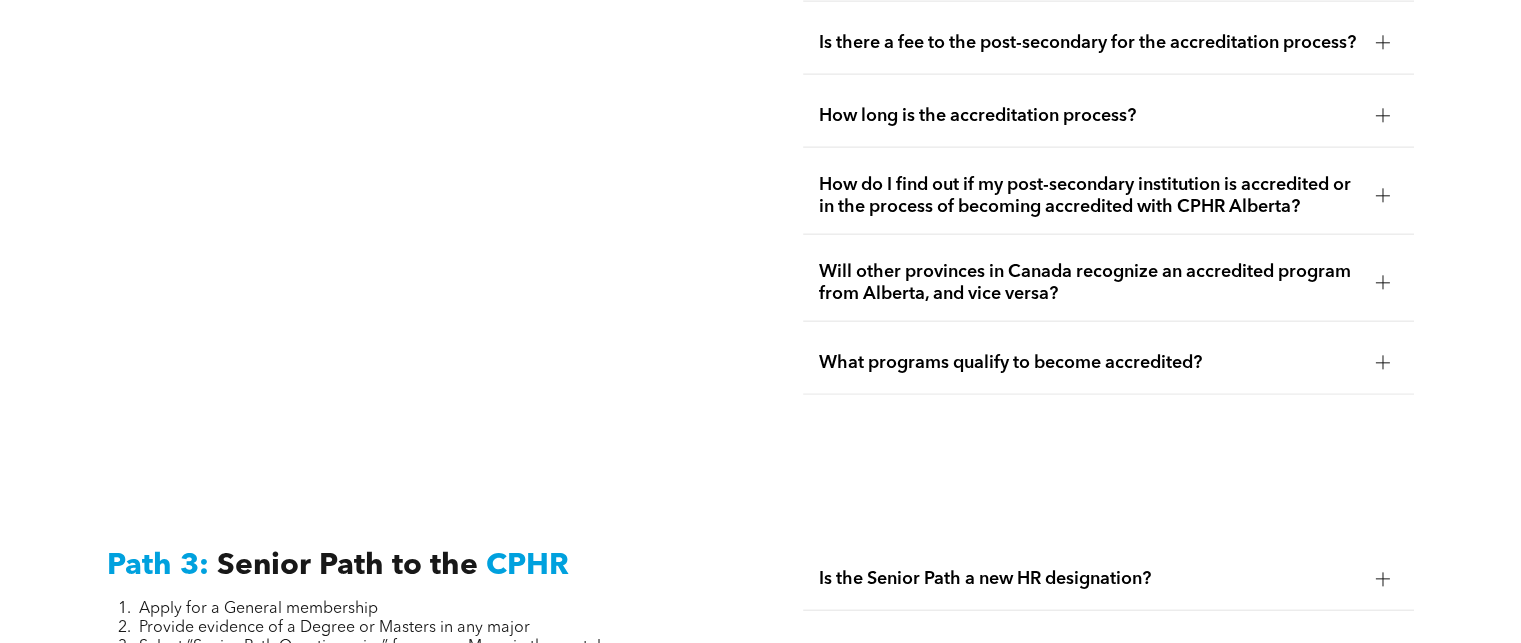 scroll, scrollTop: 4484, scrollLeft: 0, axis: vertical 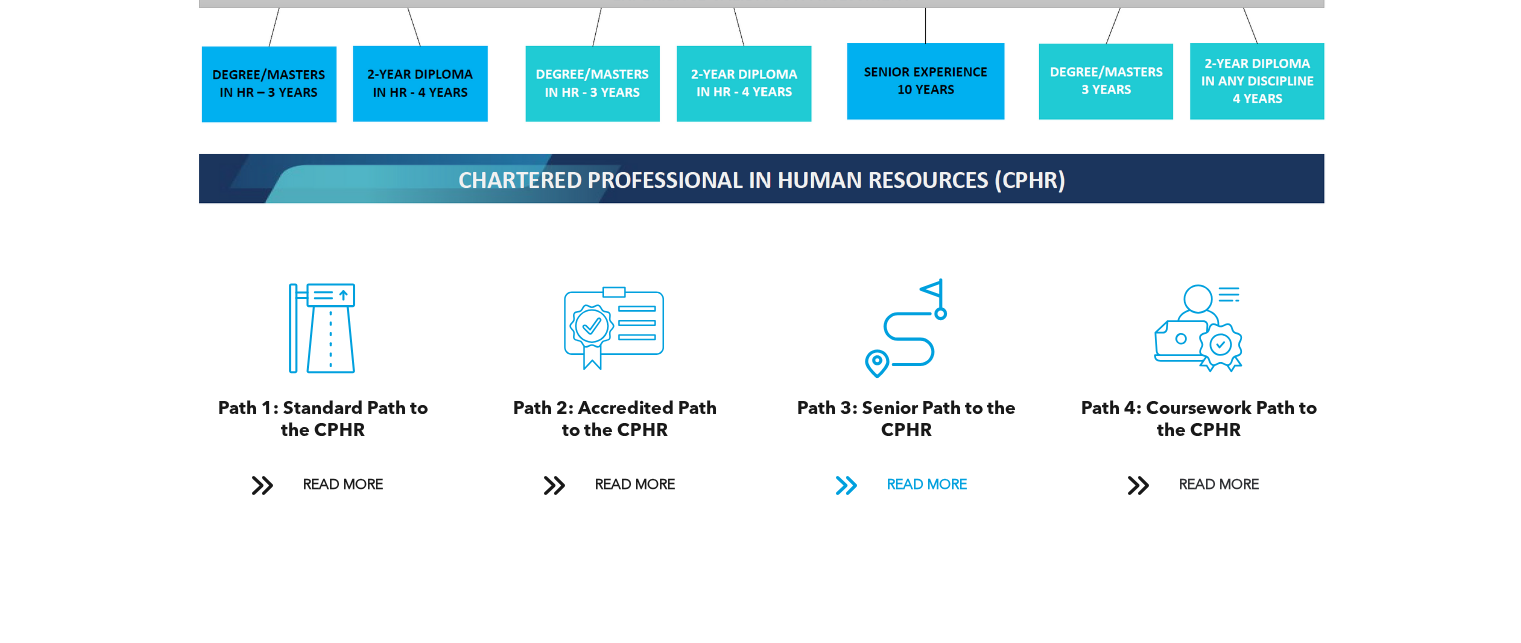 click on "READ MORE" at bounding box center [926, 485] 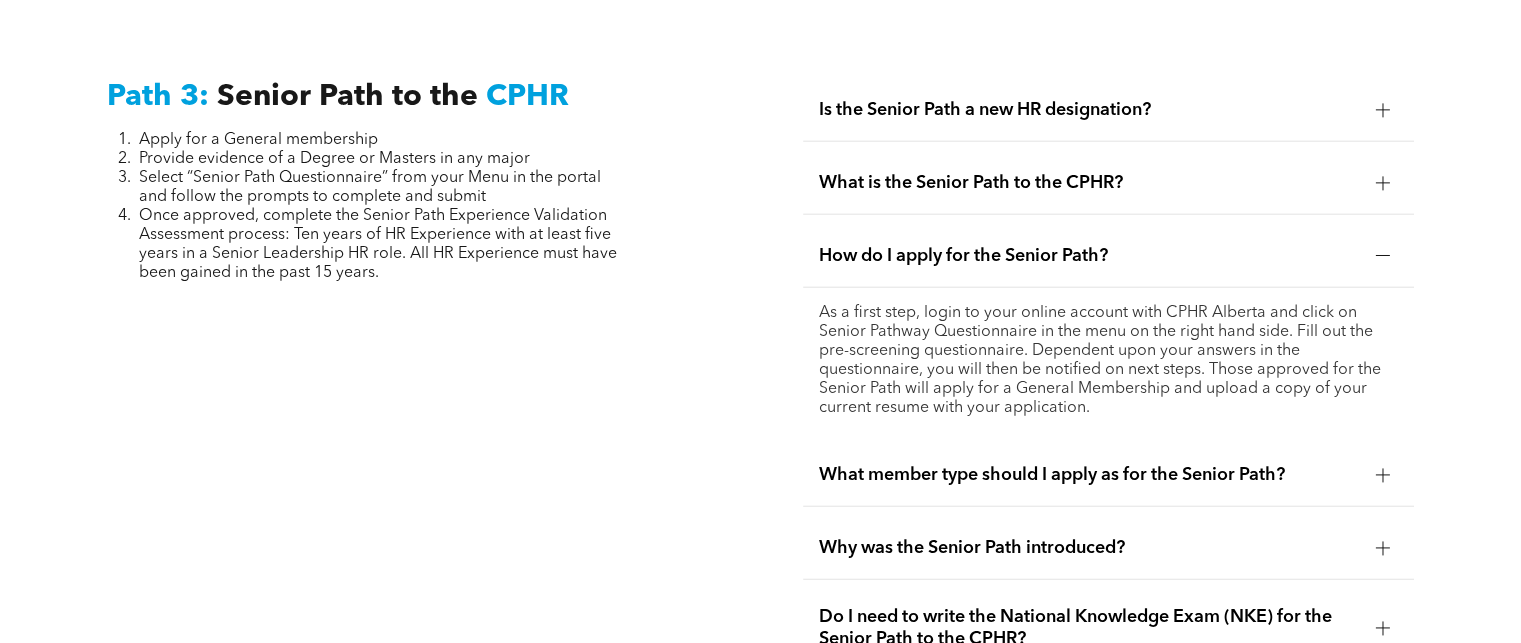 scroll, scrollTop: 4984, scrollLeft: 0, axis: vertical 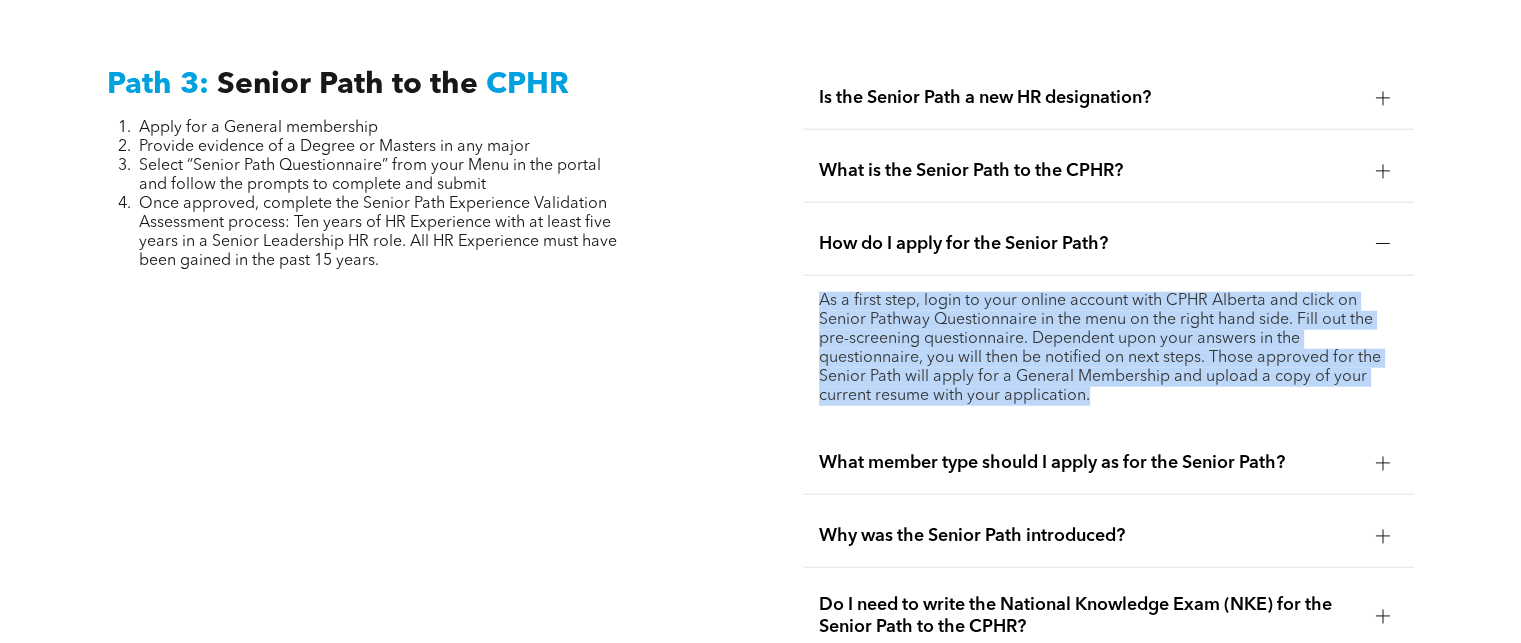 drag, startPoint x: 812, startPoint y: 307, endPoint x: 1168, endPoint y: 407, distance: 369.77832 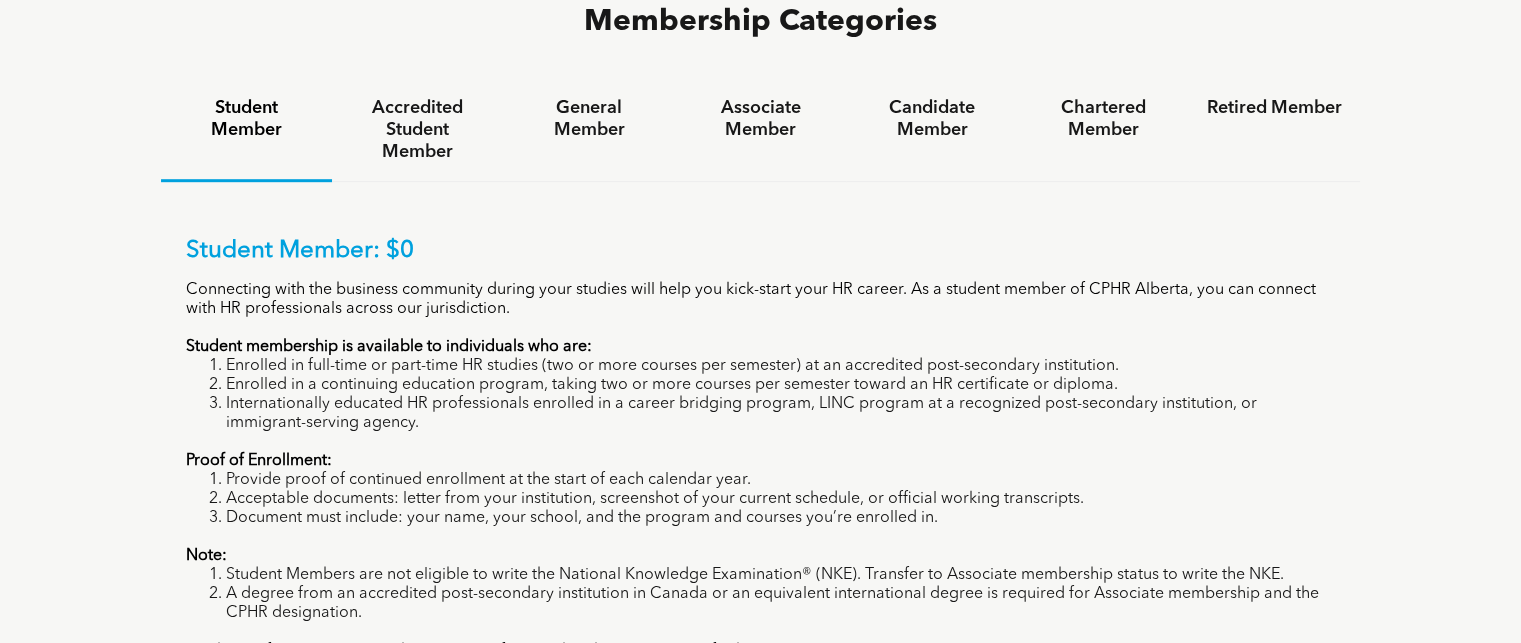 scroll, scrollTop: 1300, scrollLeft: 0, axis: vertical 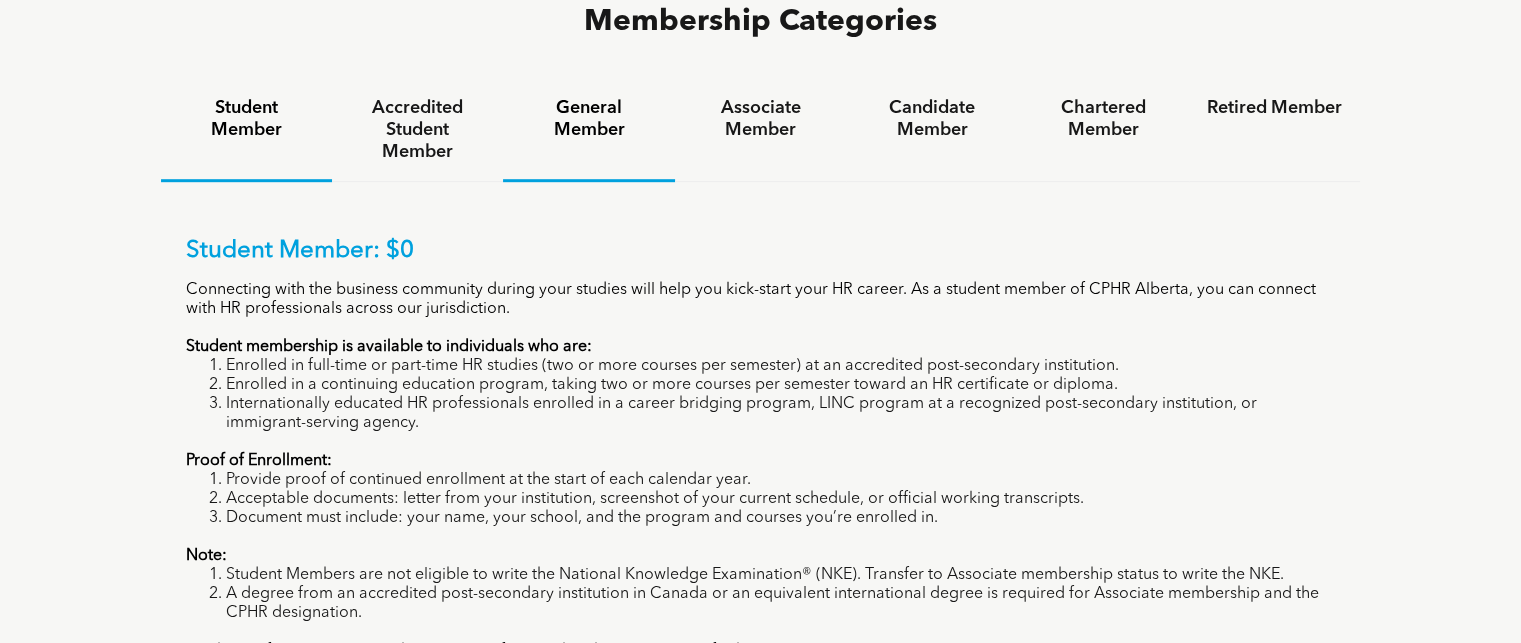 click on "General Member" at bounding box center (588, 119) 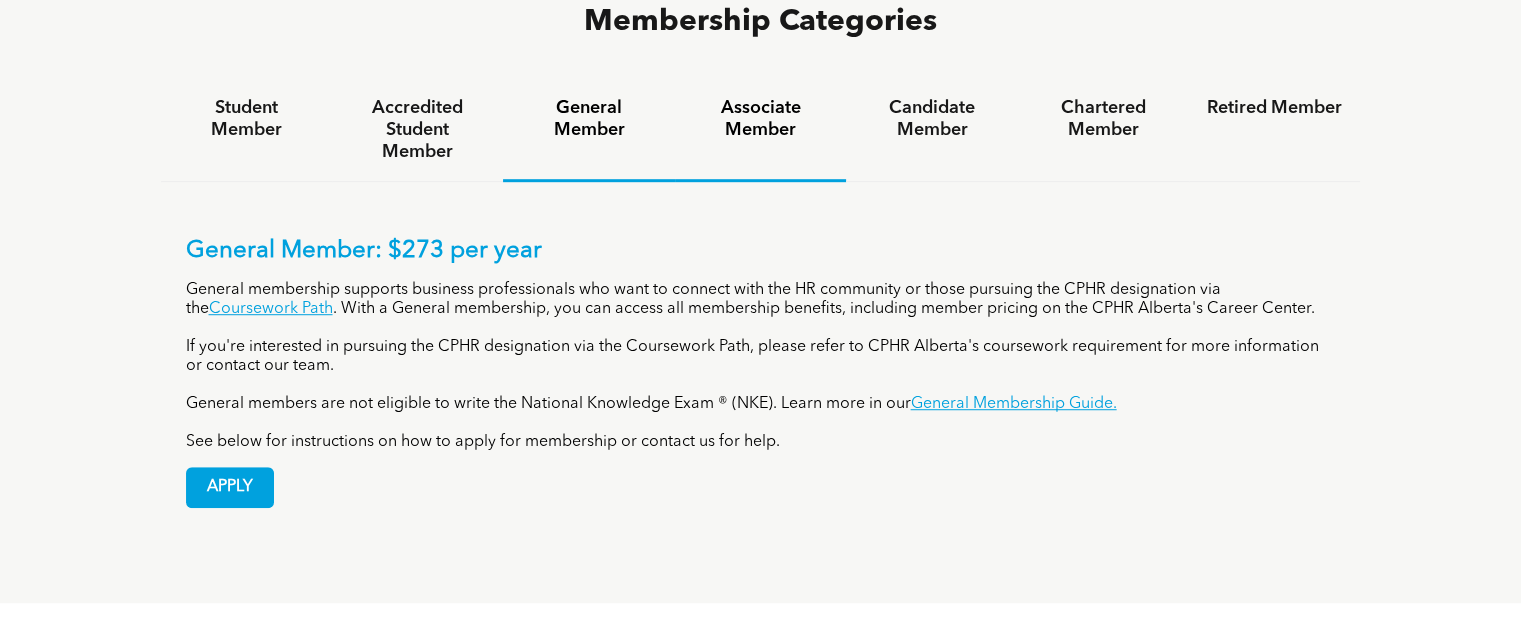 click on "Associate Member" at bounding box center [760, 119] 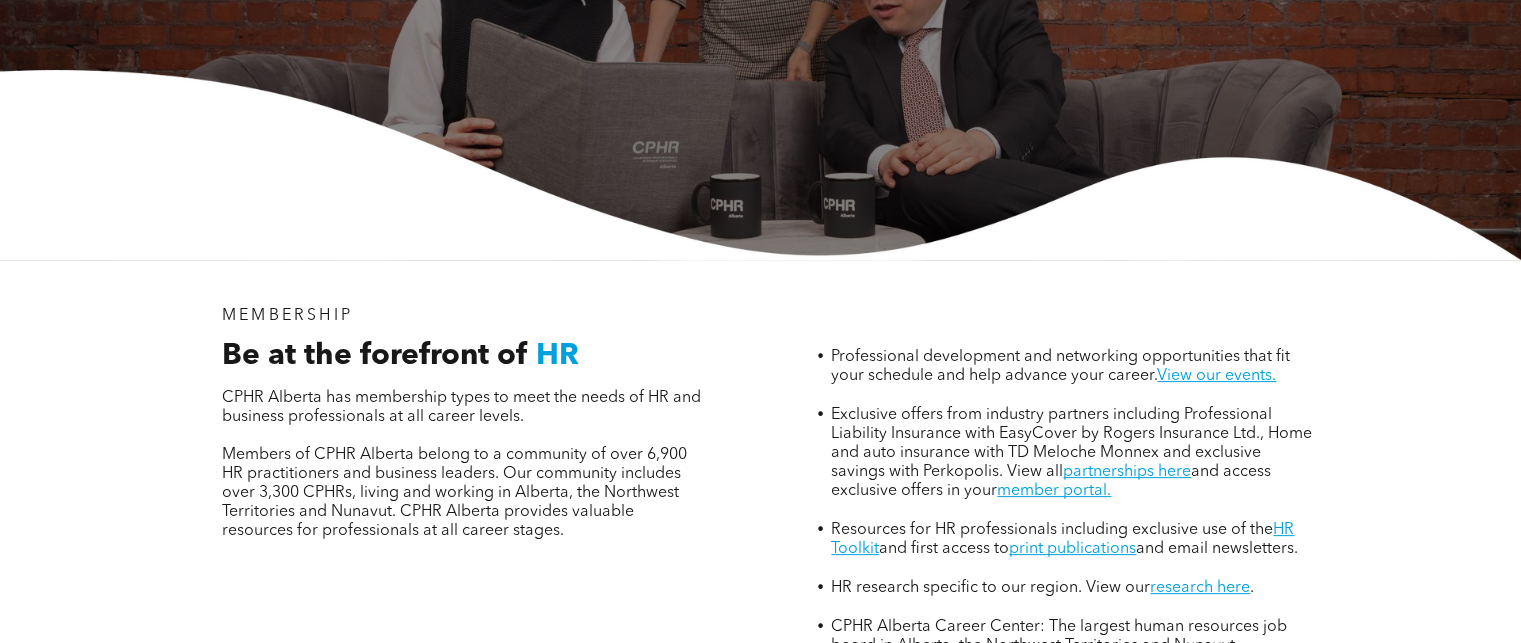 scroll, scrollTop: 0, scrollLeft: 0, axis: both 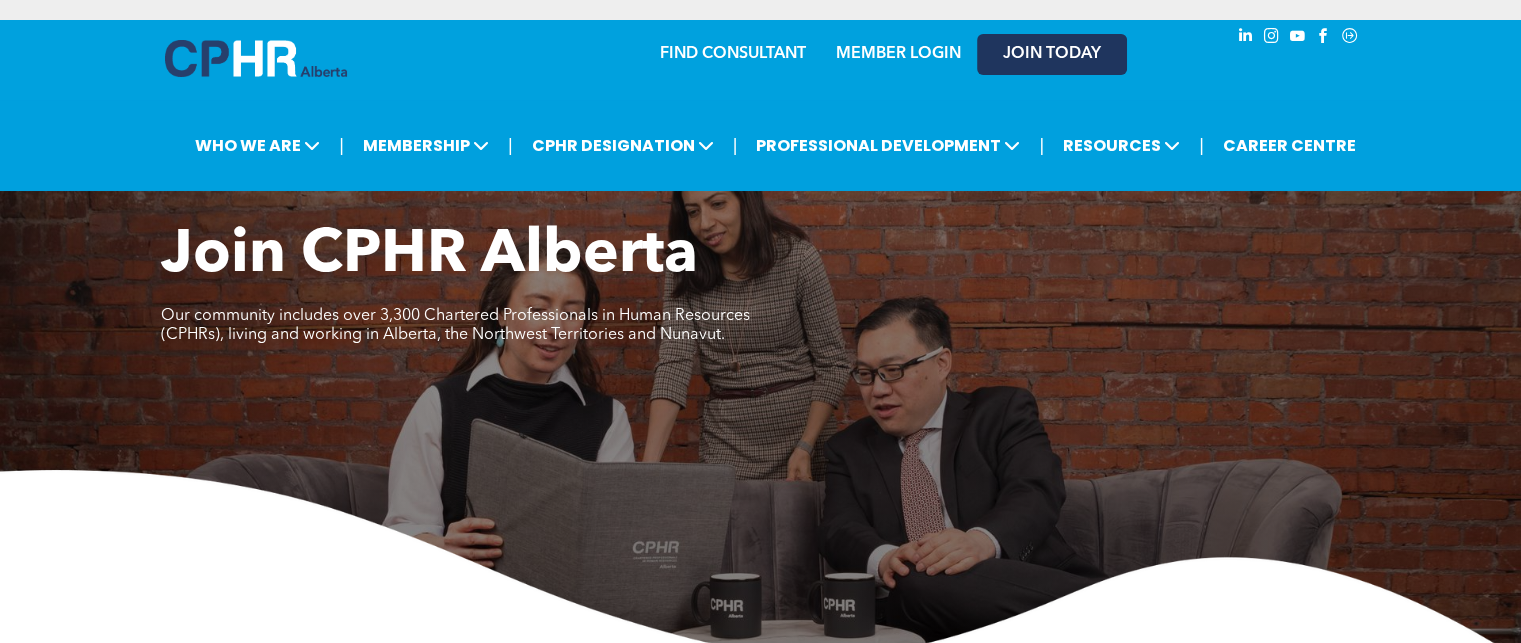 click on "JOIN TODAY" at bounding box center (1052, 54) 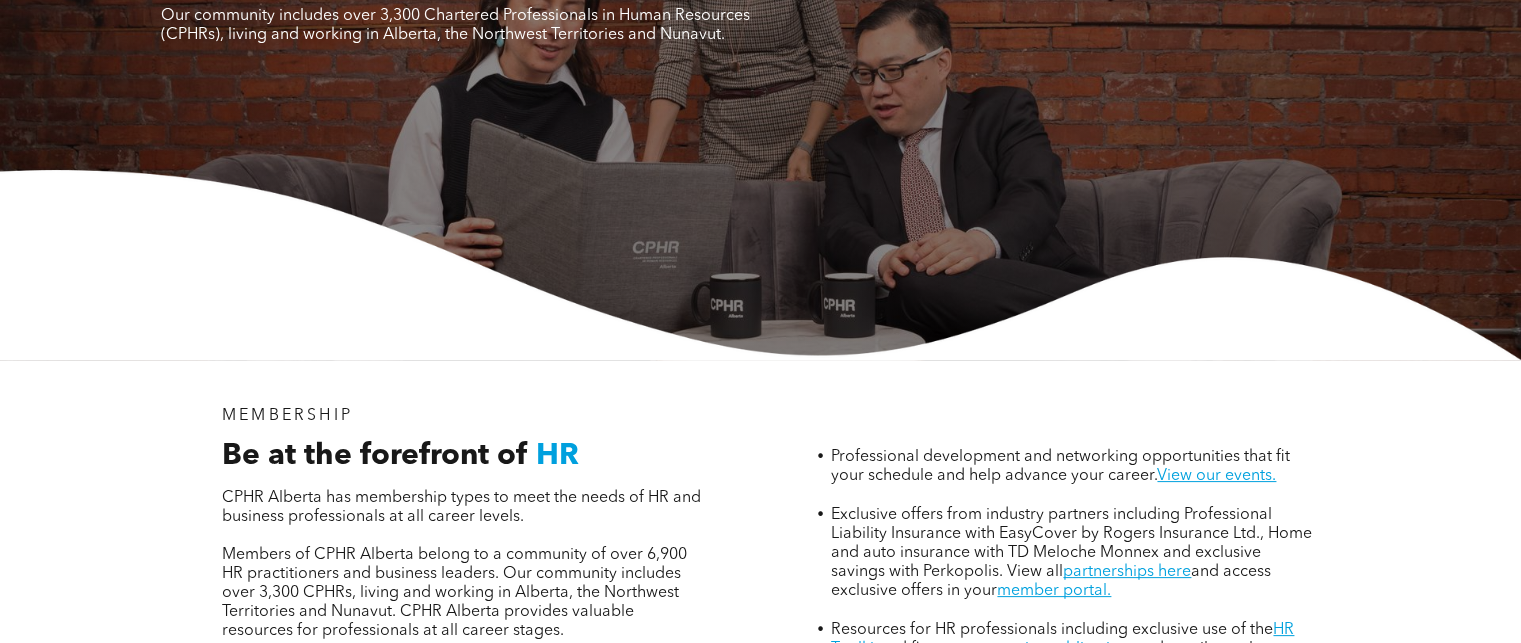 scroll, scrollTop: 0, scrollLeft: 0, axis: both 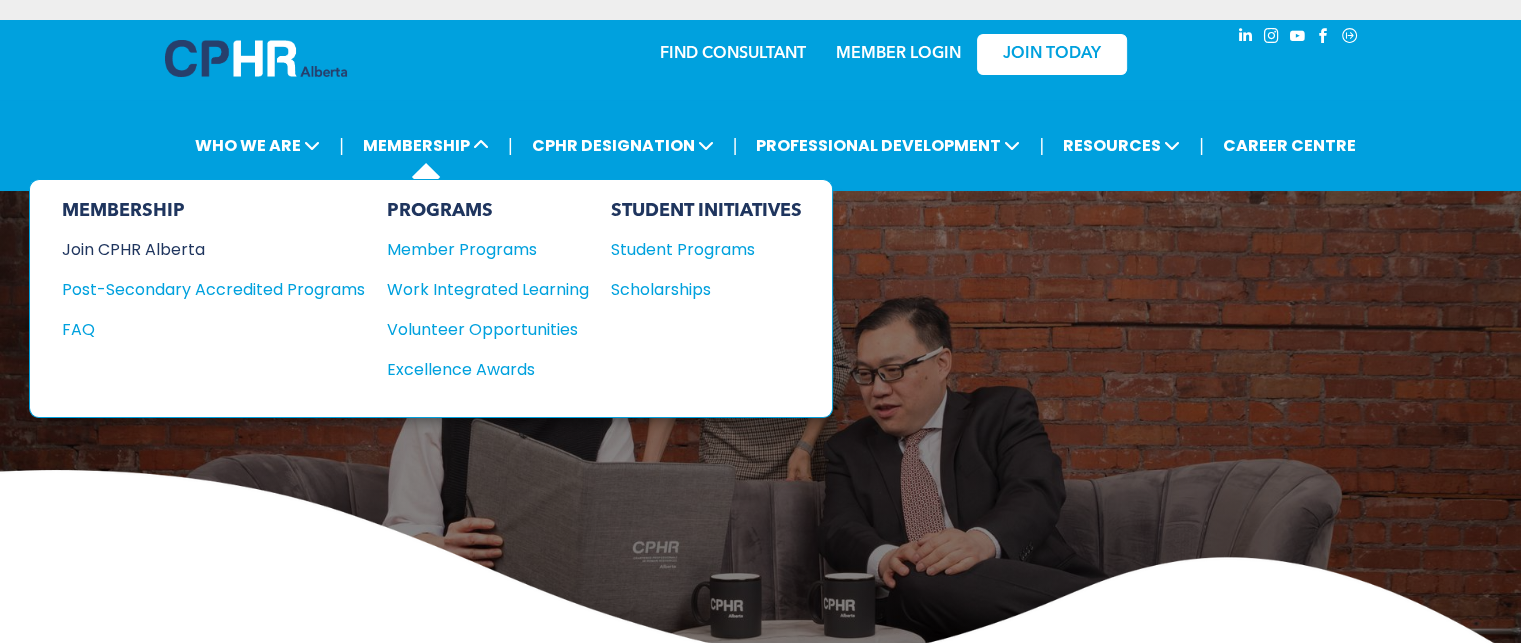 click on "Join CPHR Alberta" at bounding box center [198, 249] 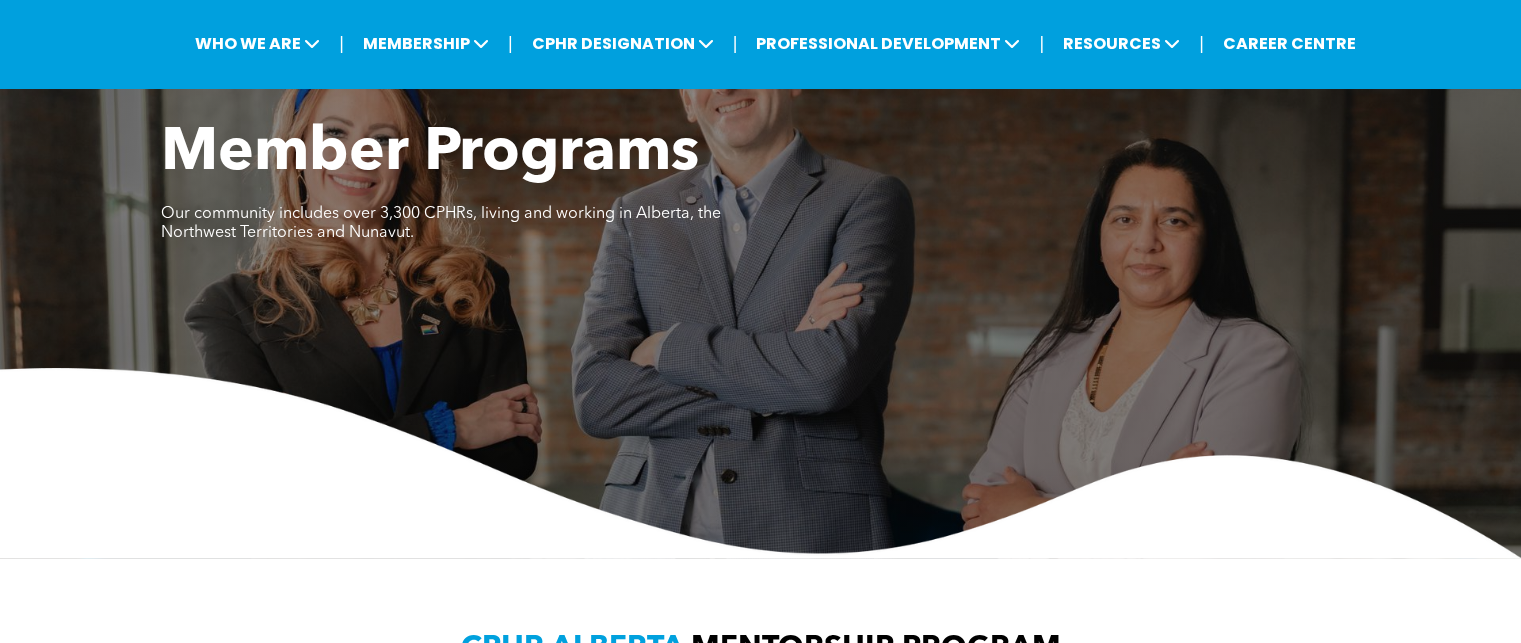 scroll, scrollTop: 100, scrollLeft: 0, axis: vertical 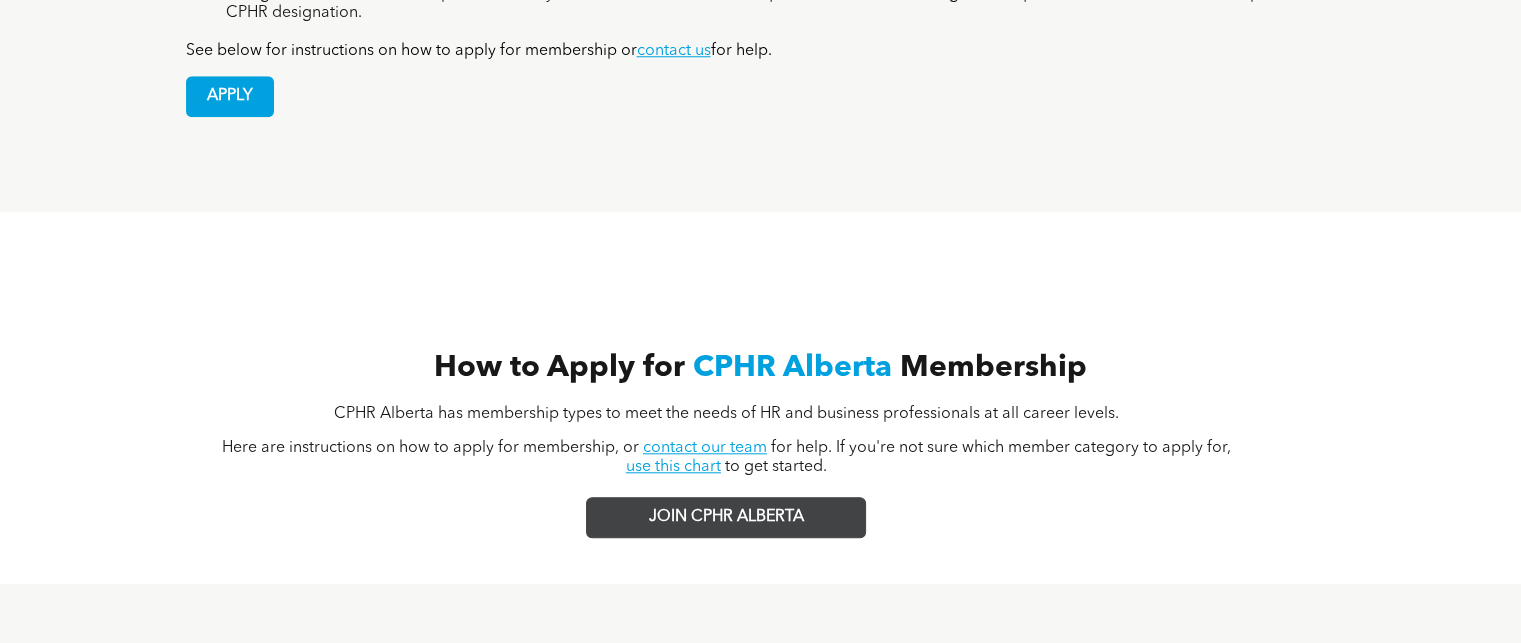 click on "JOIN CPHR ALBERTA" at bounding box center [726, 517] 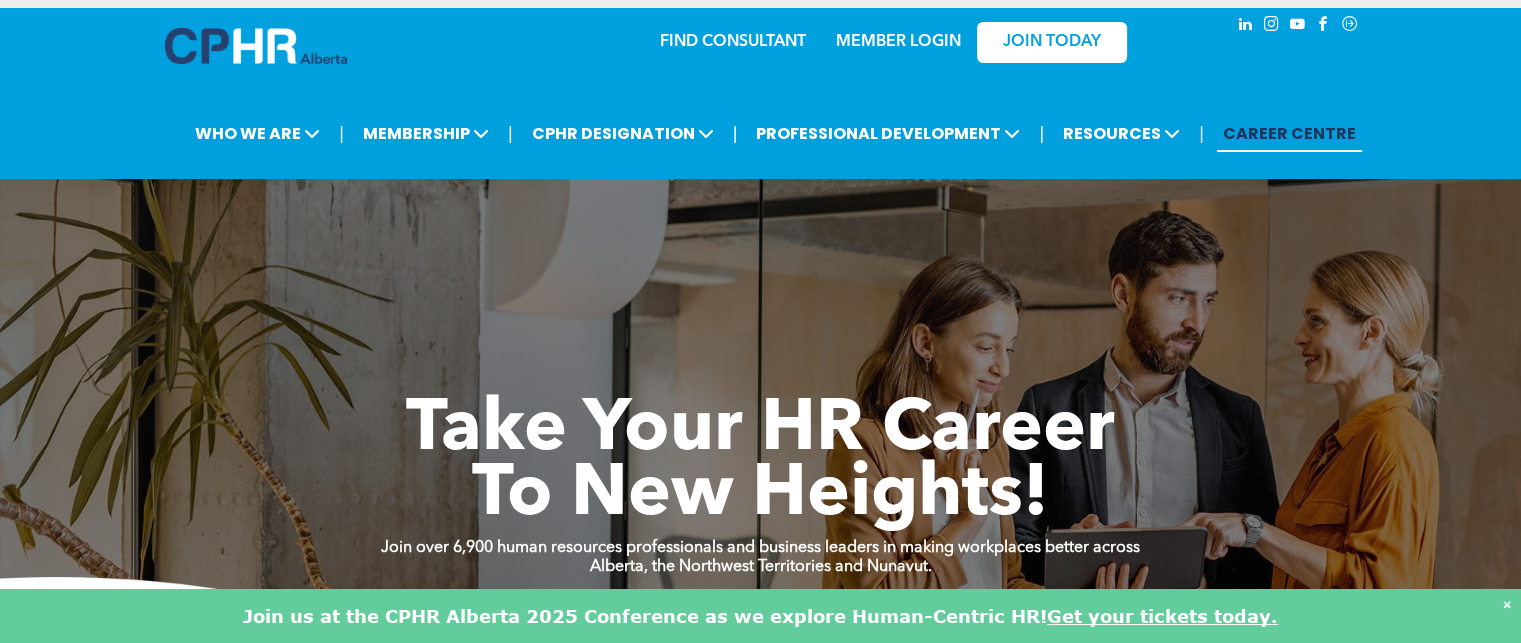 scroll, scrollTop: 0, scrollLeft: 0, axis: both 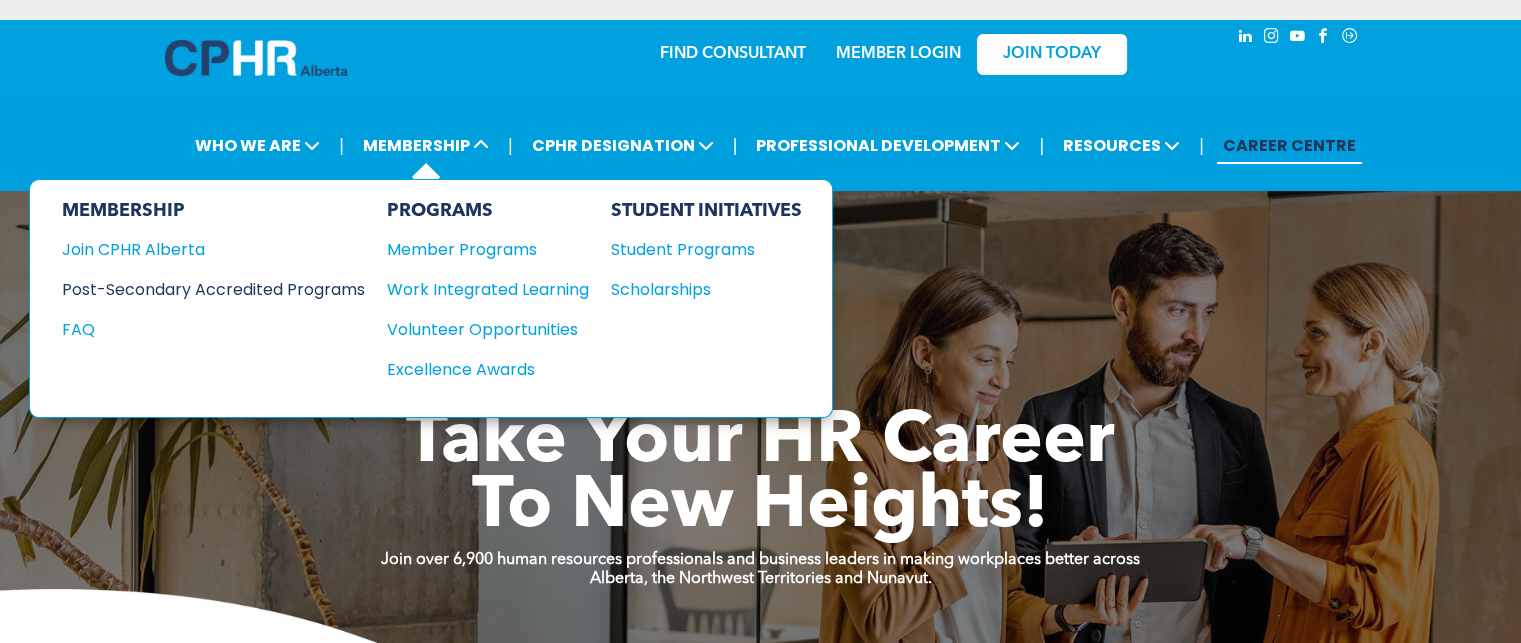 click on "Post-Secondary Accredited Programs" at bounding box center (198, 289) 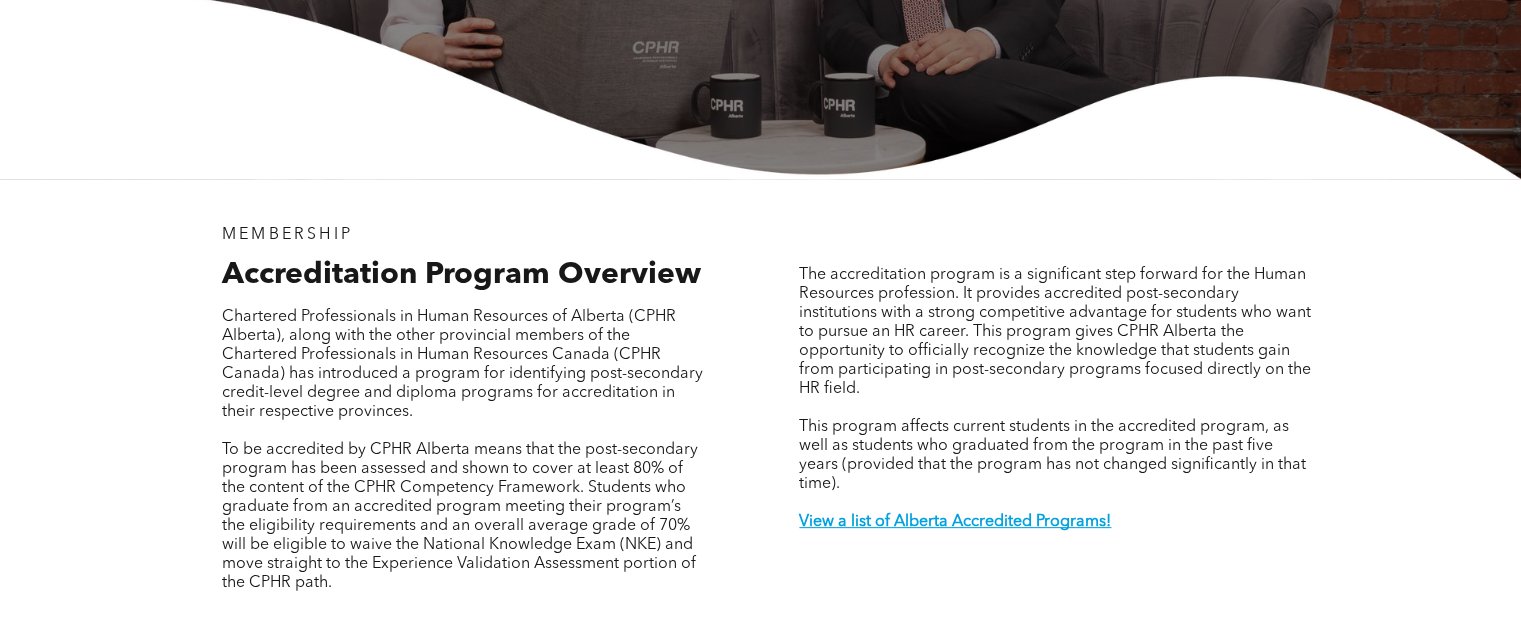 scroll, scrollTop: 600, scrollLeft: 0, axis: vertical 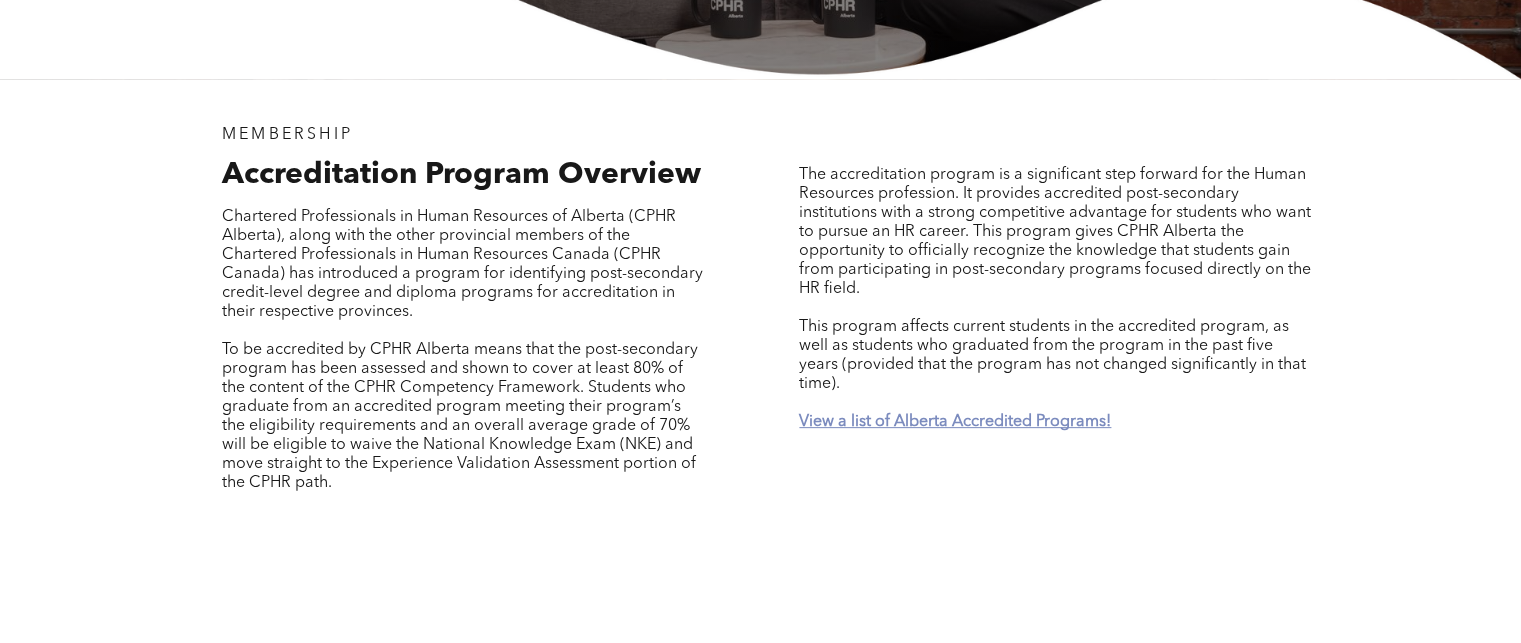 click on "View a list of Alberta Accredited Programs!" at bounding box center (955, 422) 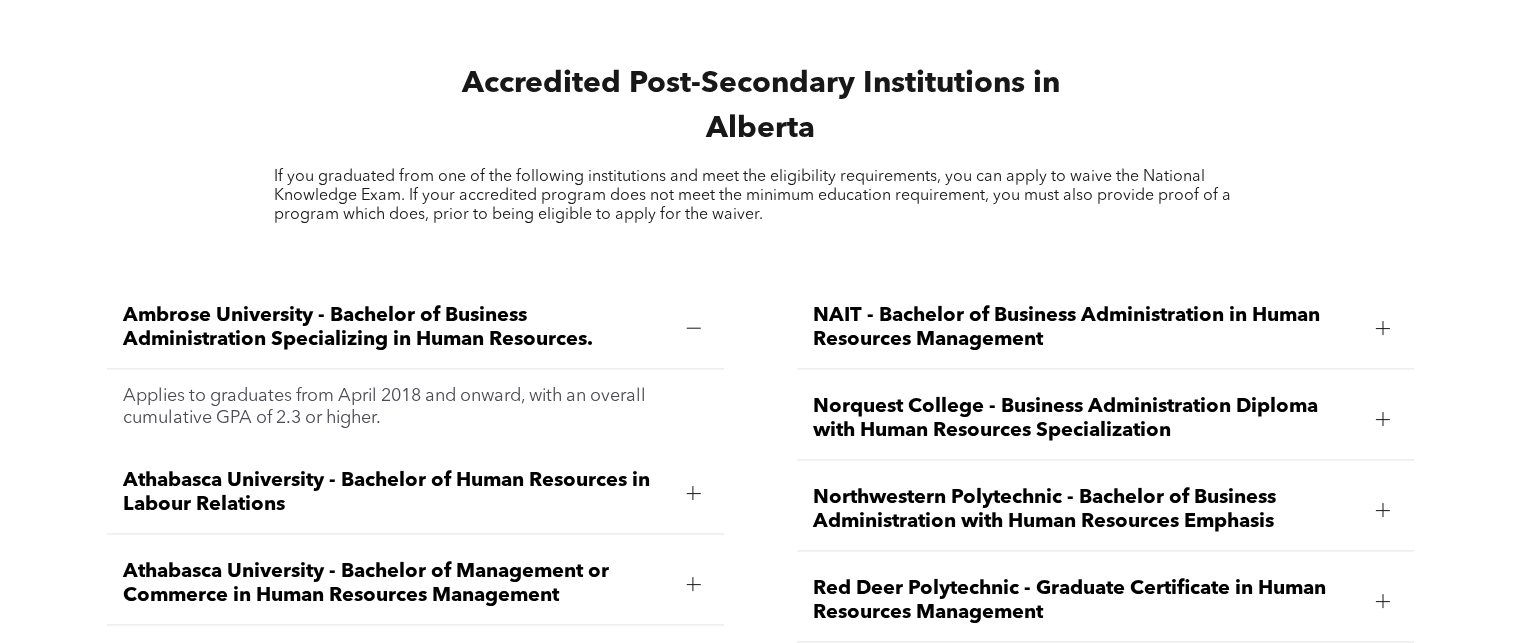 scroll, scrollTop: 2447, scrollLeft: 0, axis: vertical 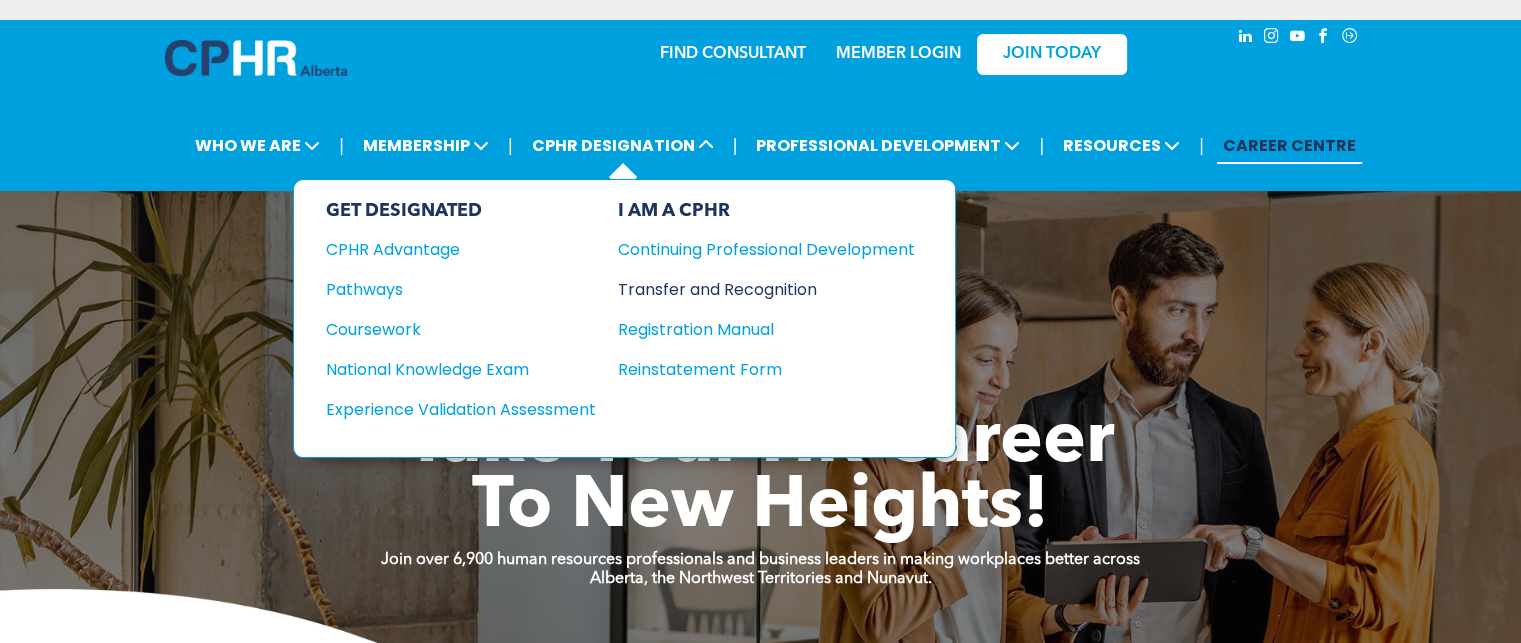 click on "Transfer and Recognition" at bounding box center (751, 289) 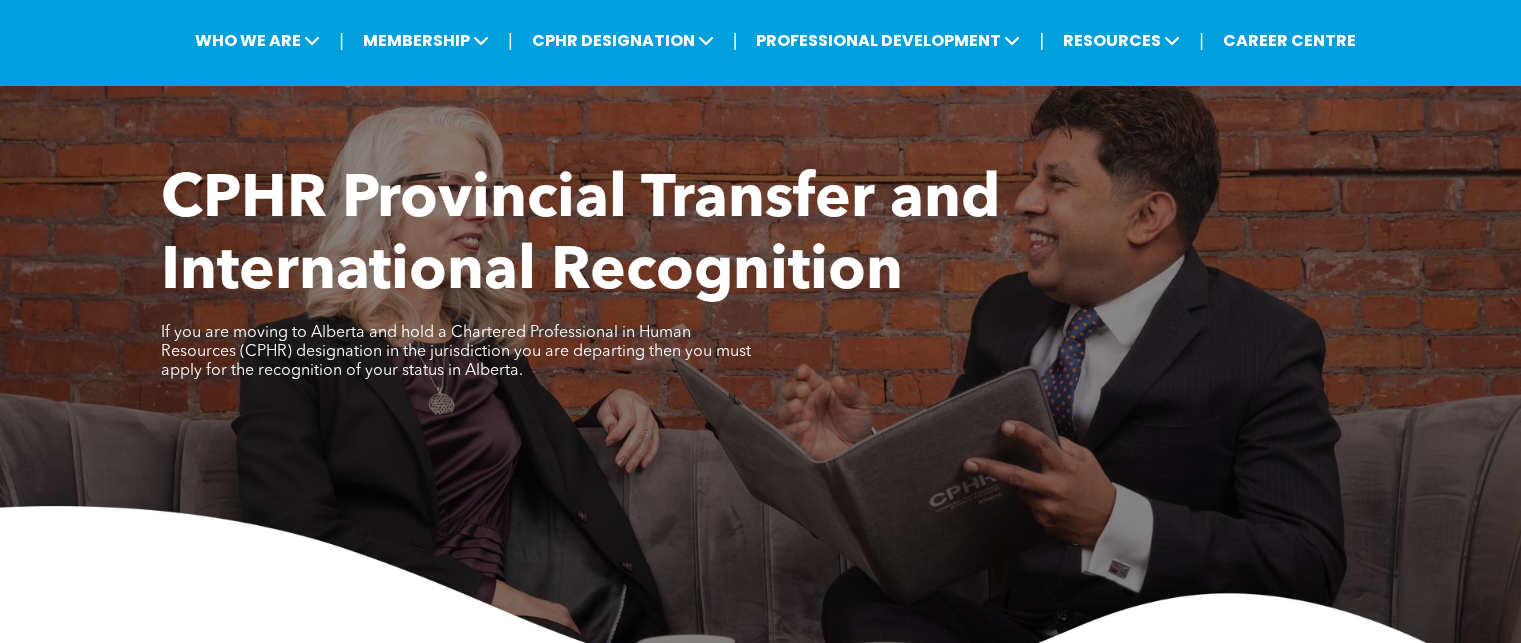 scroll, scrollTop: 0, scrollLeft: 0, axis: both 